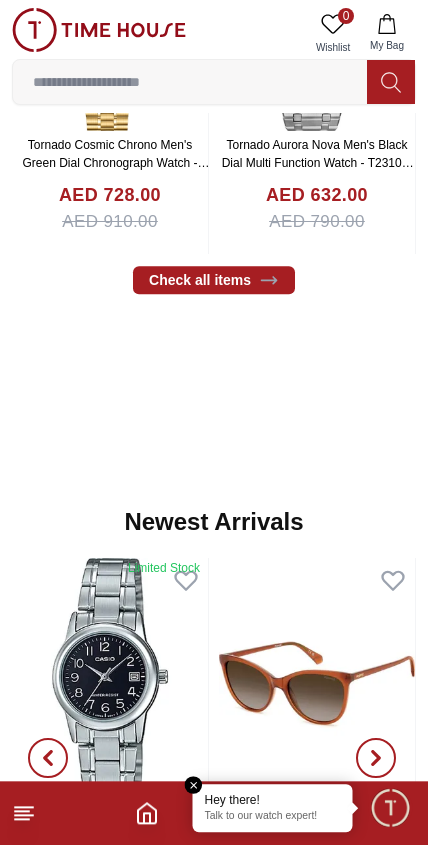 scroll, scrollTop: 1095, scrollLeft: 0, axis: vertical 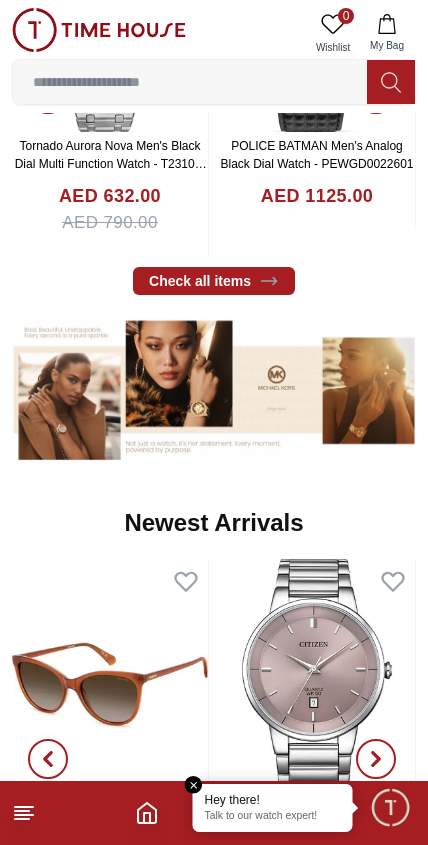 click at bounding box center (110, 685) 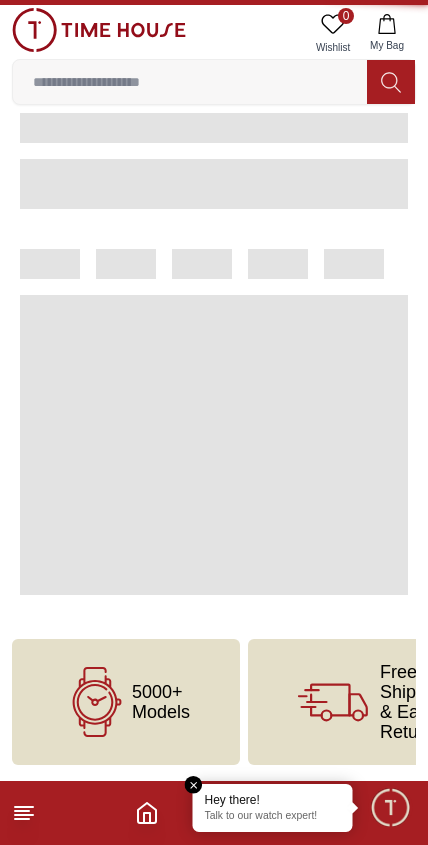 scroll, scrollTop: 0, scrollLeft: 0, axis: both 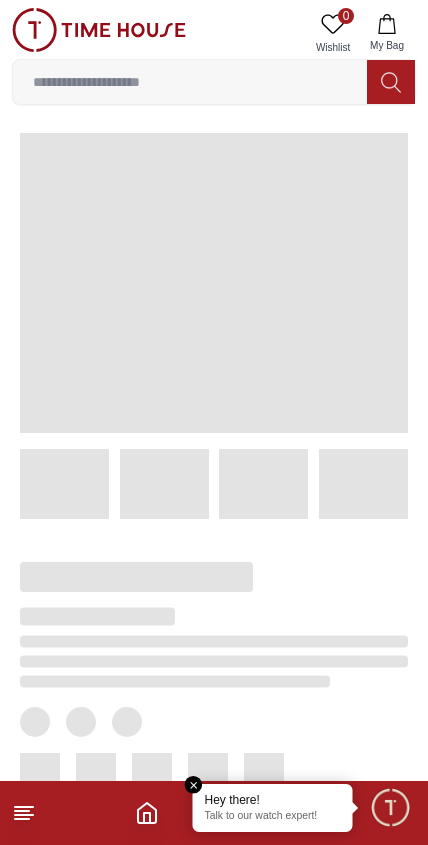 click at bounding box center (194, 785) 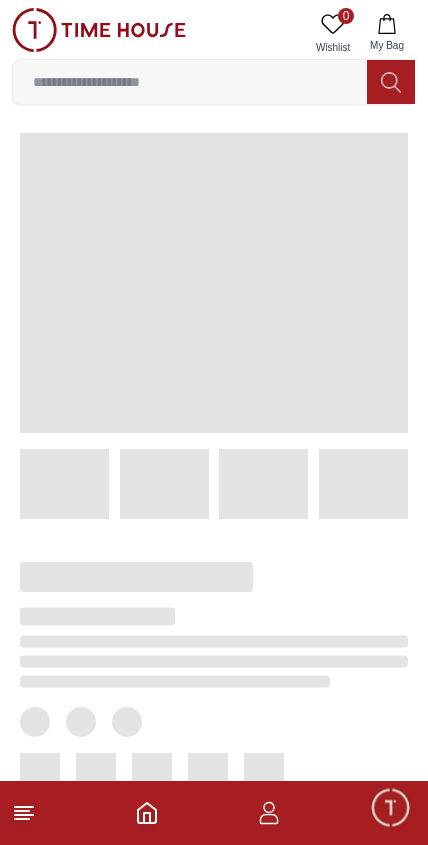 click 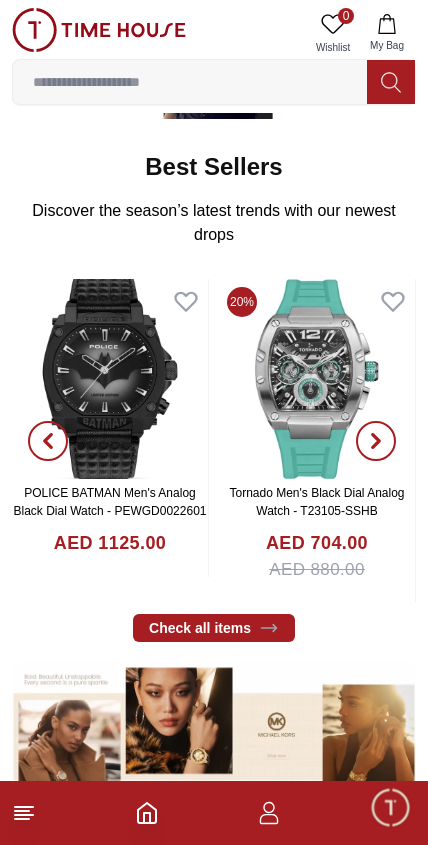 scroll, scrollTop: 734, scrollLeft: 0, axis: vertical 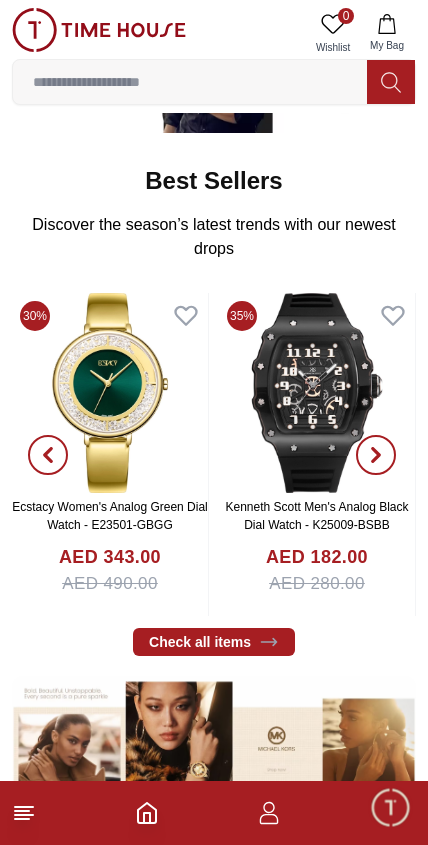 click 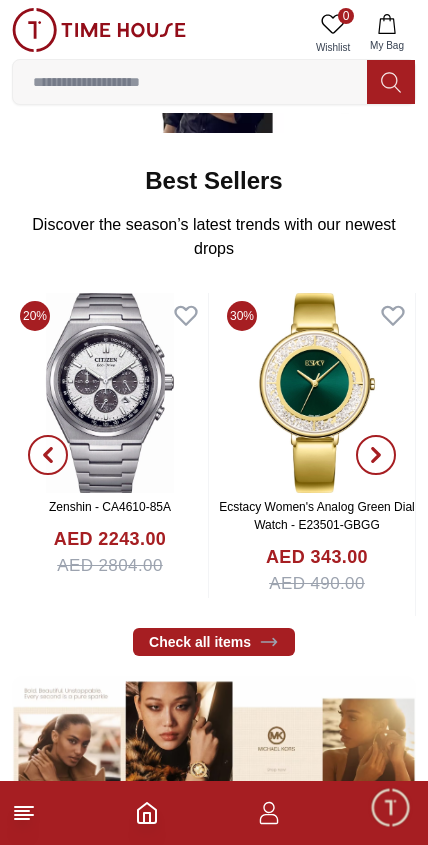 click 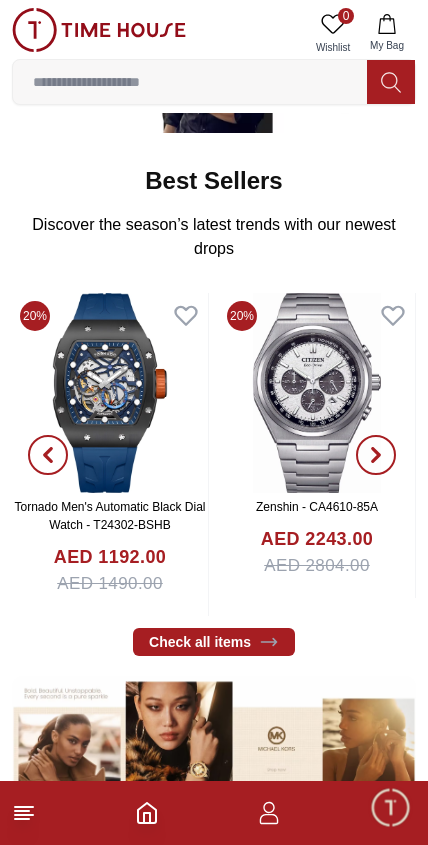 click 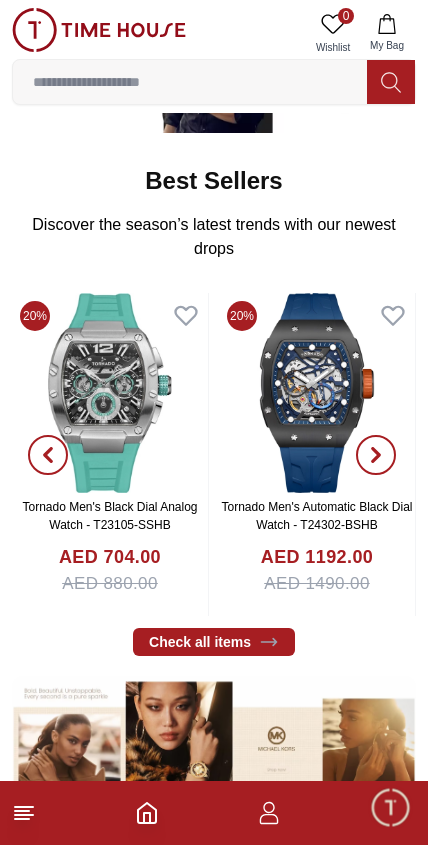 click 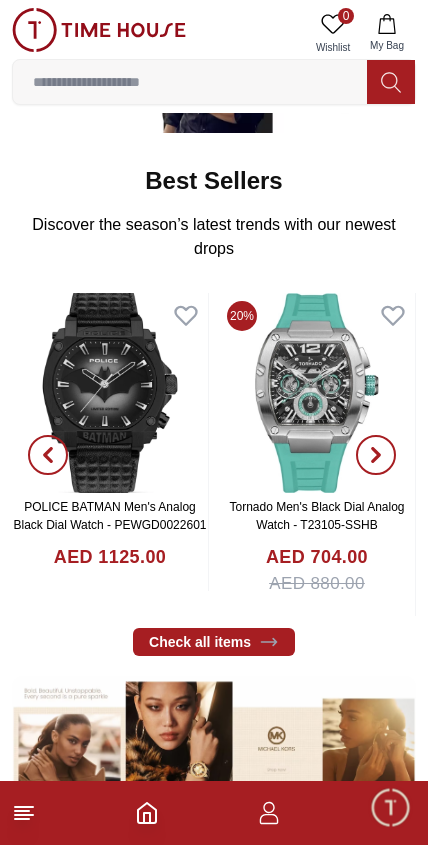 click at bounding box center [48, 455] 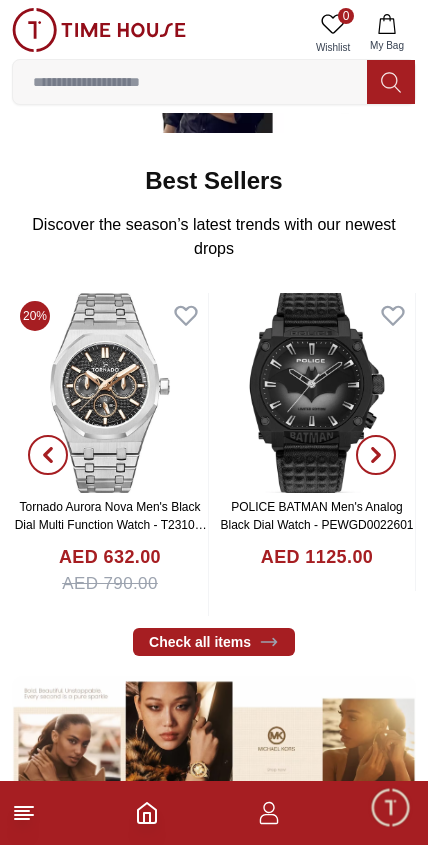 click at bounding box center [48, 455] 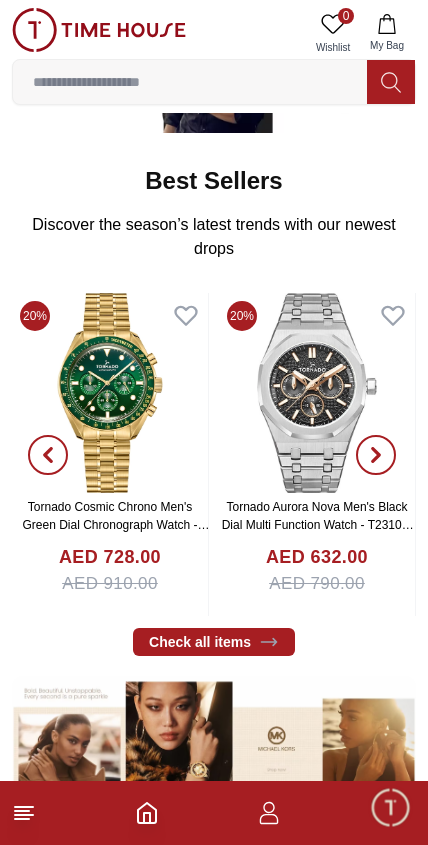 click at bounding box center [48, 455] 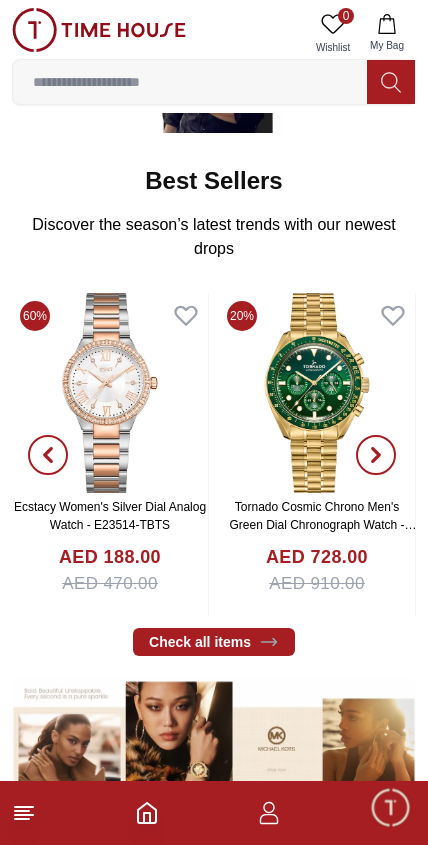 click at bounding box center [48, 455] 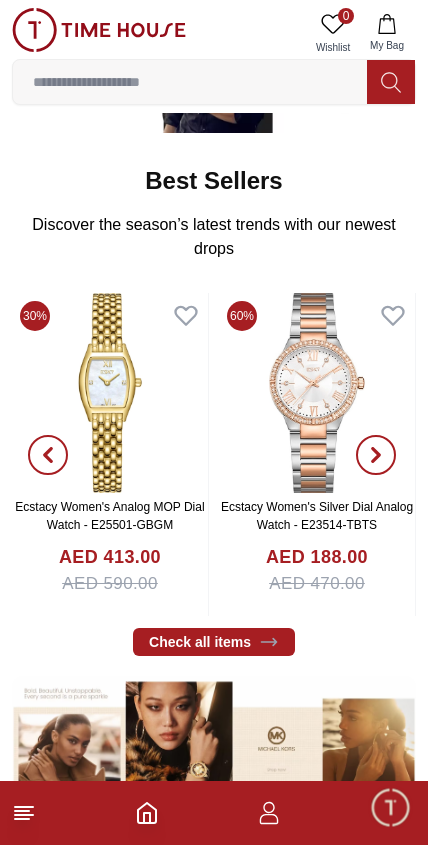 click at bounding box center (48, 455) 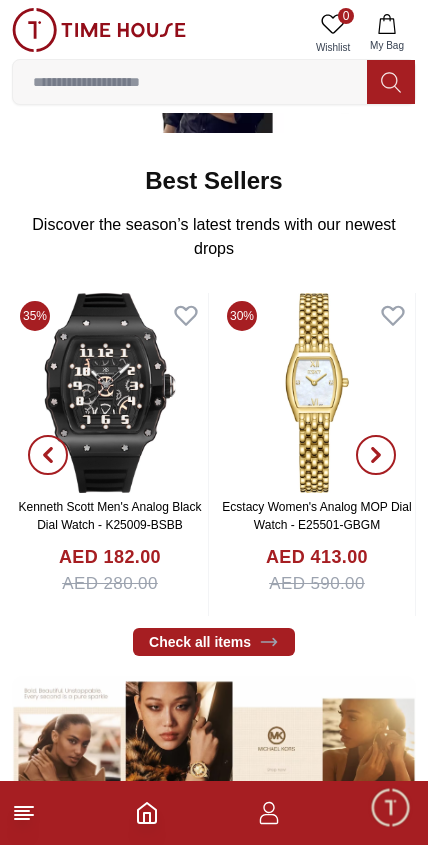 click at bounding box center (48, 455) 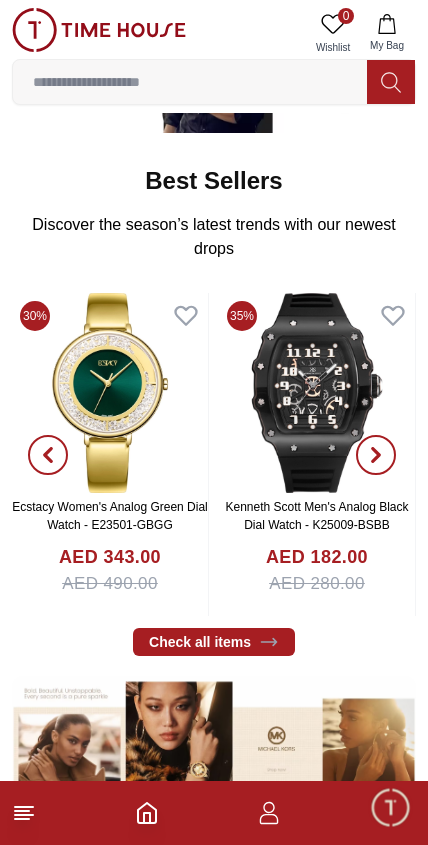 click at bounding box center (48, 455) 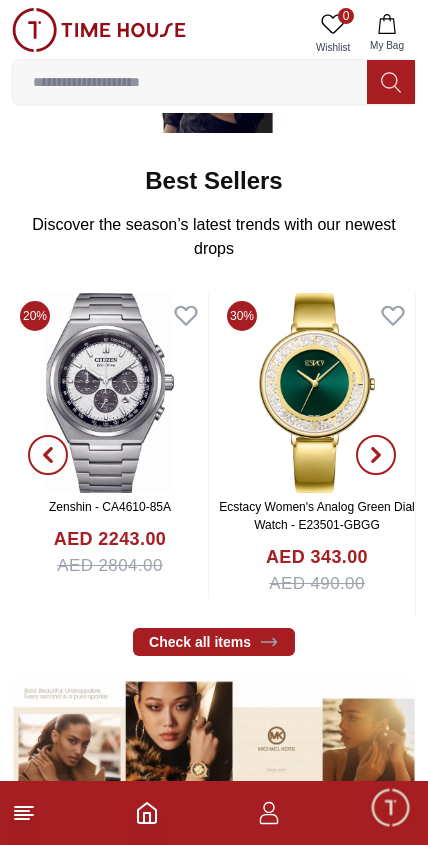 click at bounding box center (48, 455) 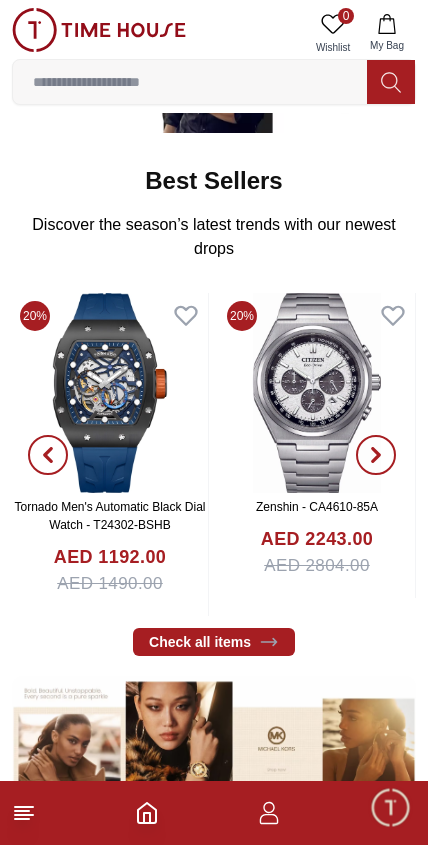 click at bounding box center (48, 455) 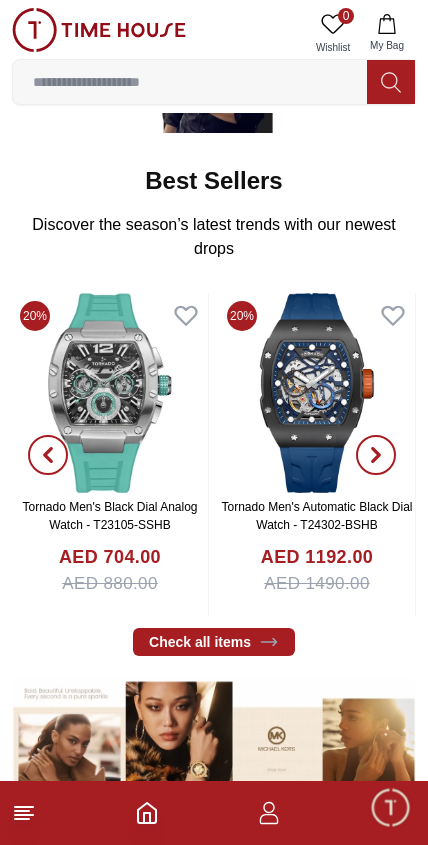 click at bounding box center (48, 455) 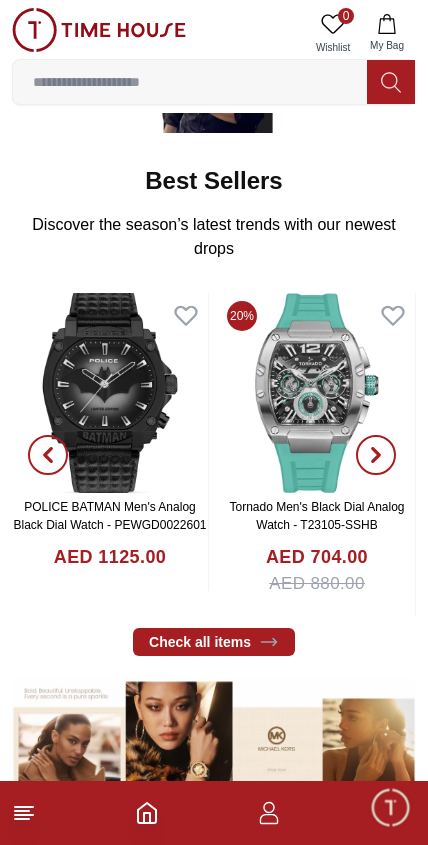 click at bounding box center (48, 455) 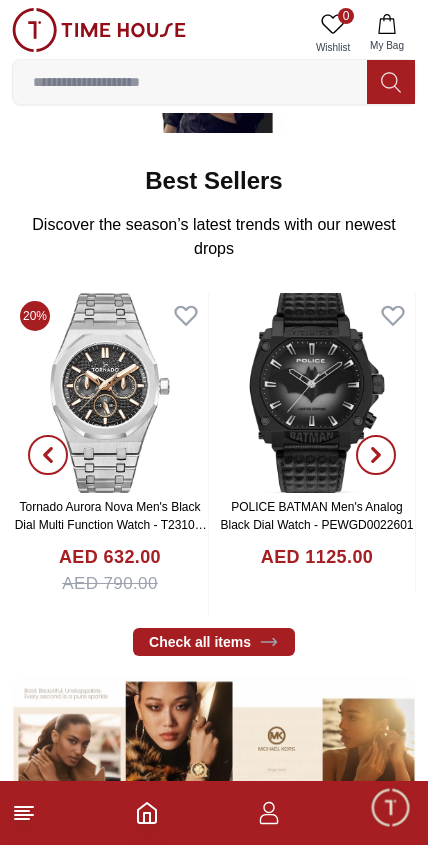 click at bounding box center [48, 455] 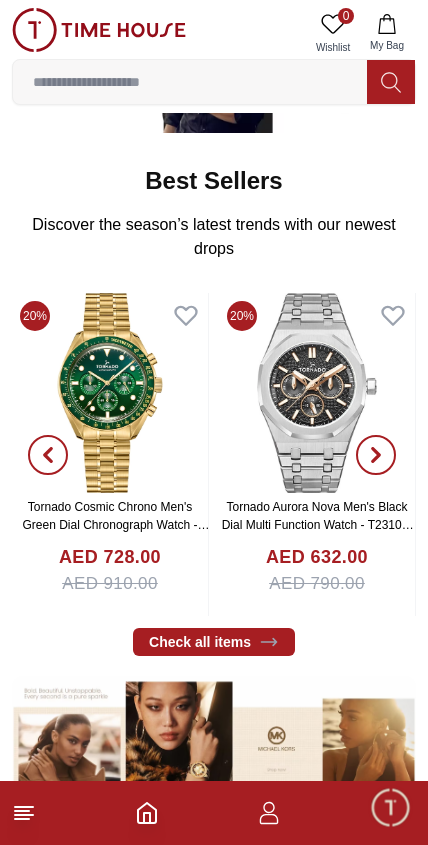 click at bounding box center [48, 455] 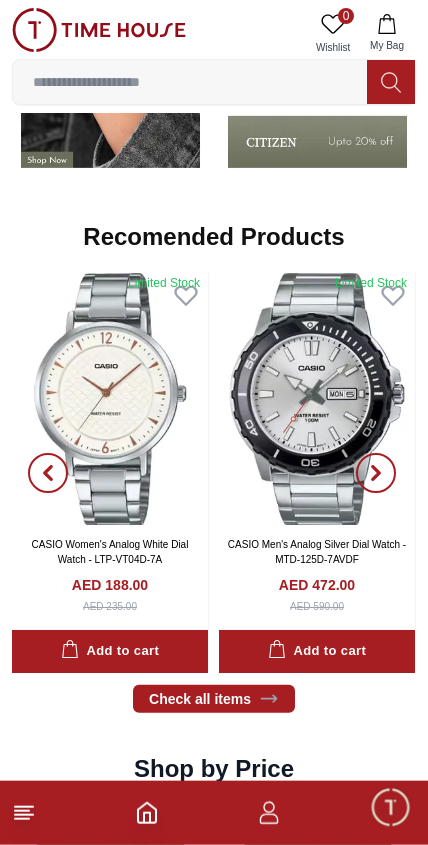 scroll, scrollTop: 2316, scrollLeft: 0, axis: vertical 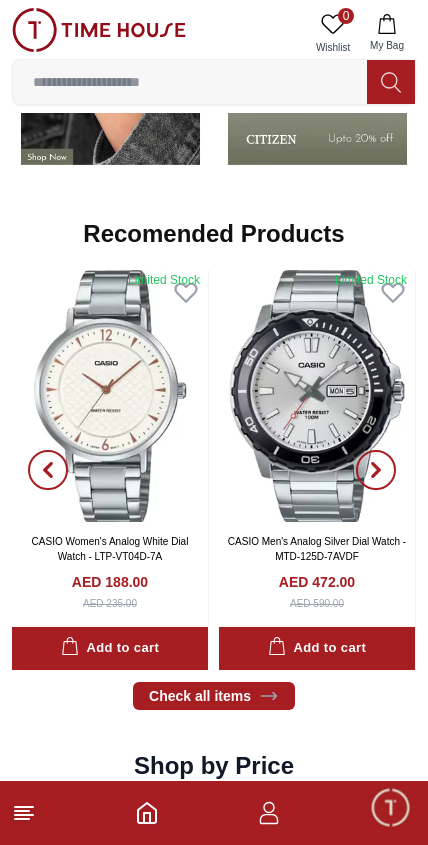 click 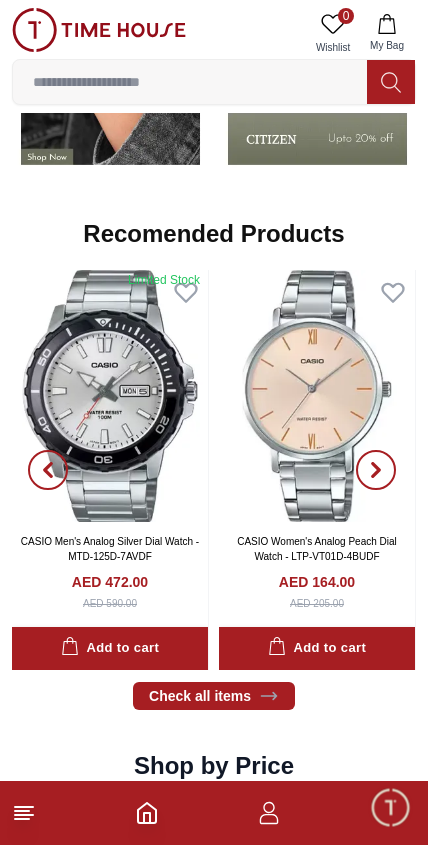 click at bounding box center [376, 470] 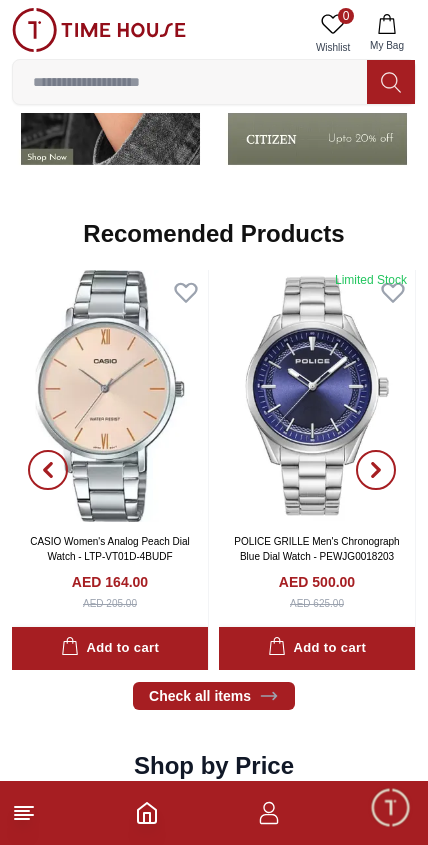 click at bounding box center (376, 470) 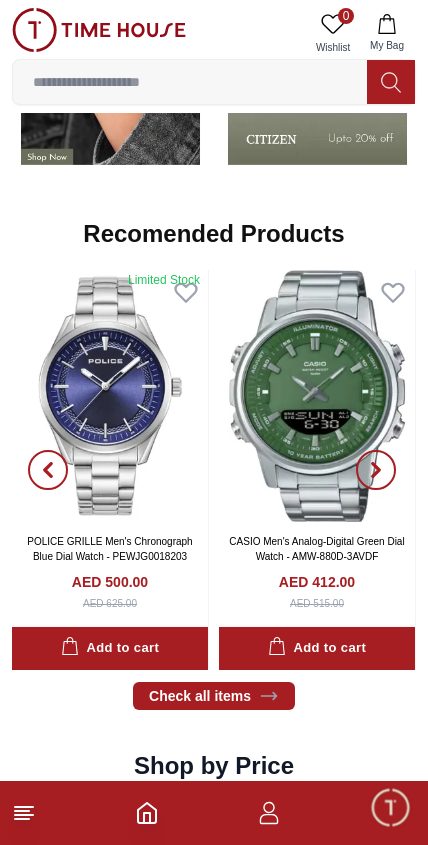 click at bounding box center [376, 470] 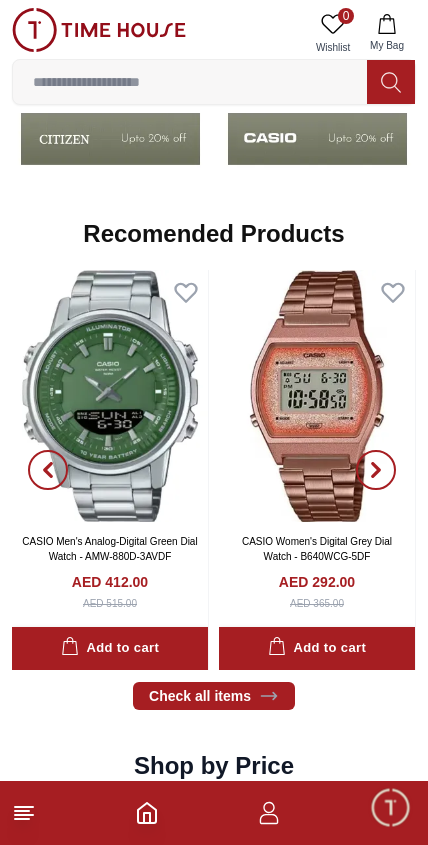 click at bounding box center (376, 470) 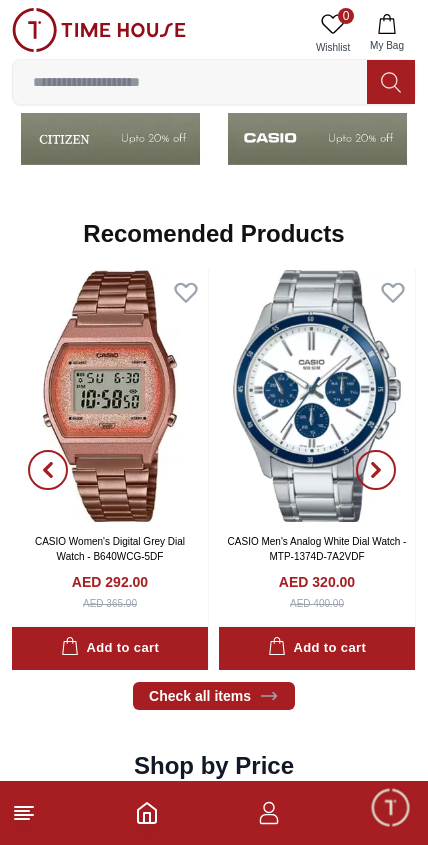 click at bounding box center (376, 470) 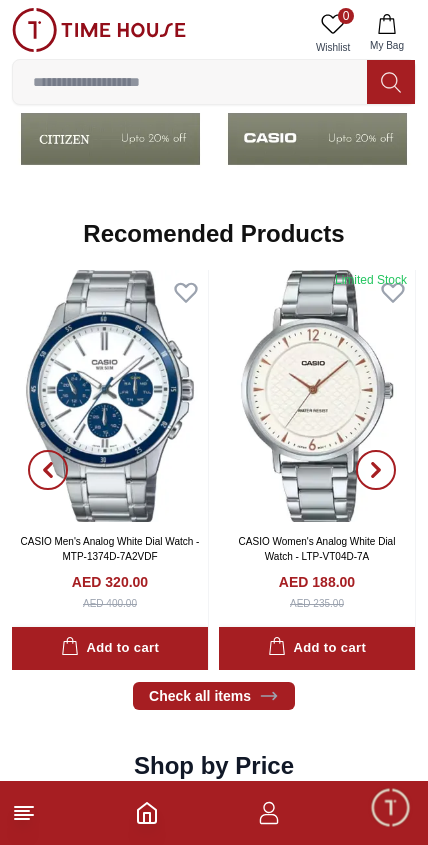 click 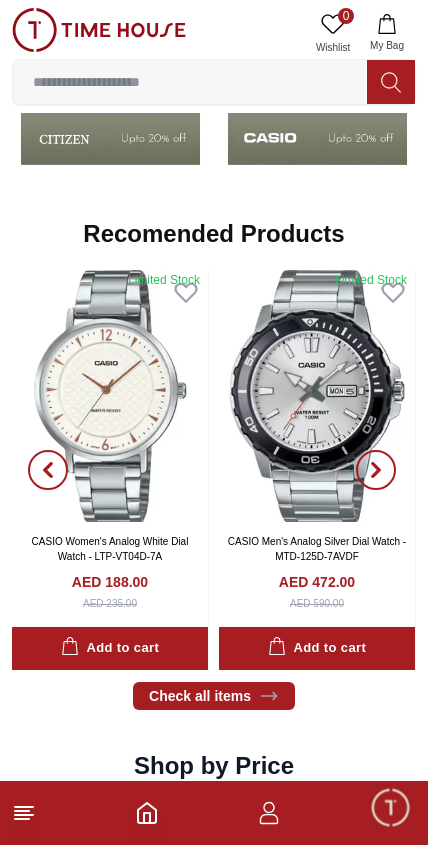 click at bounding box center (376, 470) 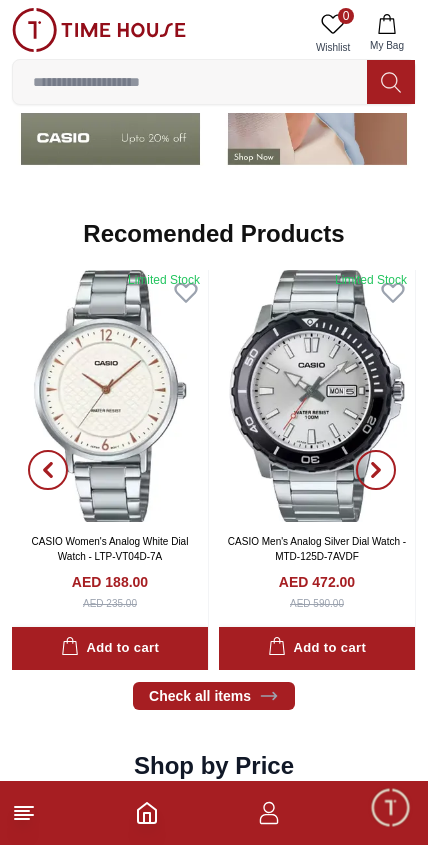 click at bounding box center [376, 470] 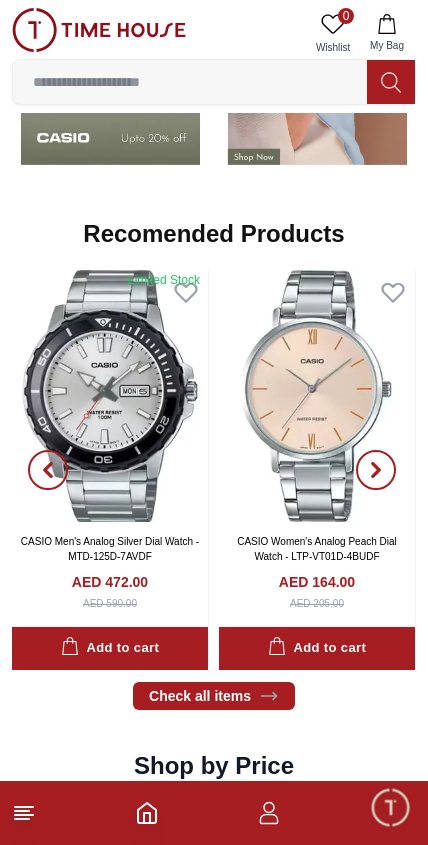click at bounding box center (376, 470) 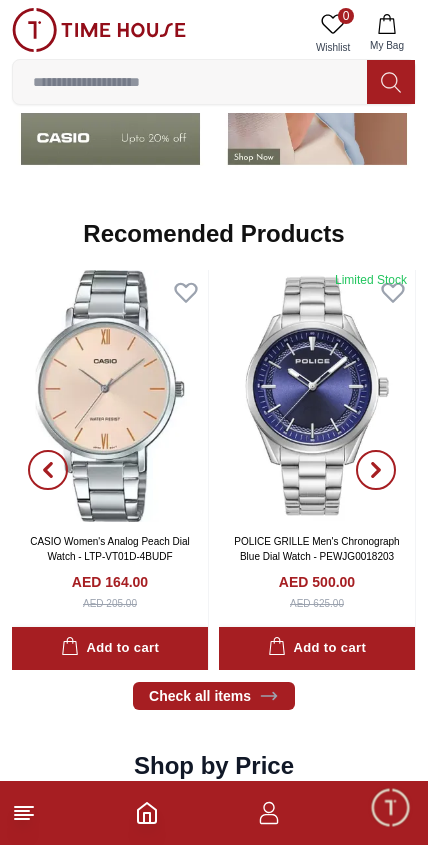 click at bounding box center (376, 470) 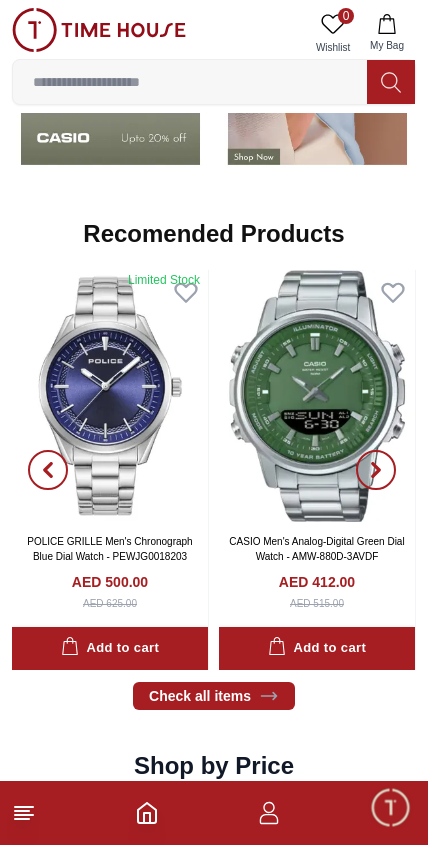 click at bounding box center (376, 470) 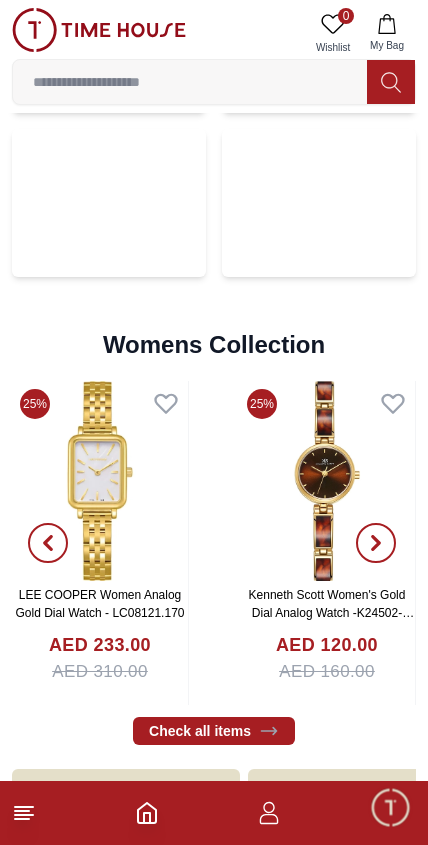 scroll, scrollTop: 4931, scrollLeft: 0, axis: vertical 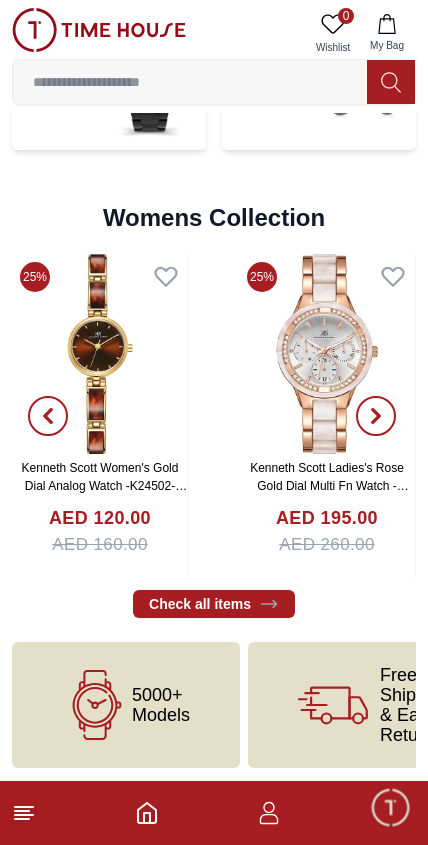 click on "Check all items" at bounding box center [214, 604] 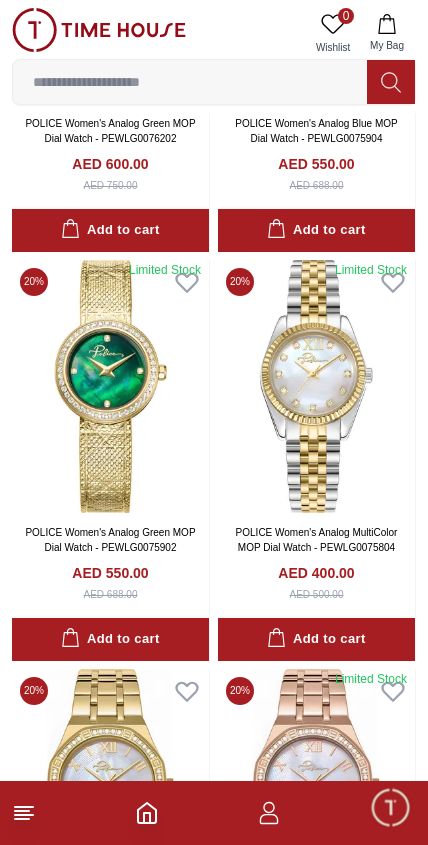 scroll, scrollTop: 1184, scrollLeft: 0, axis: vertical 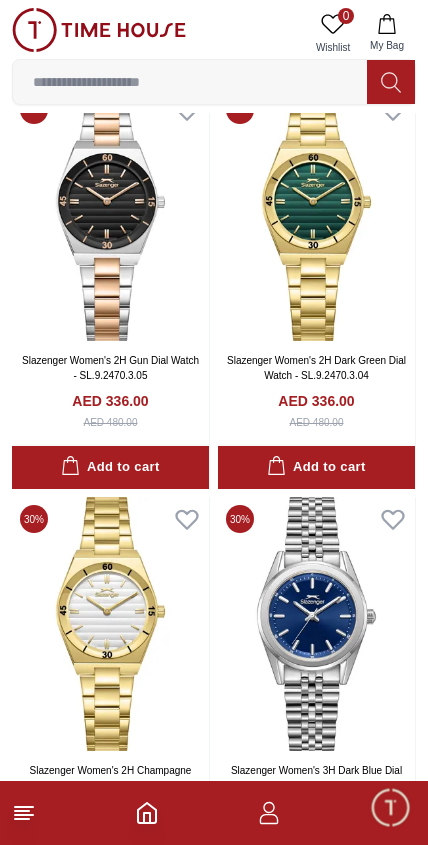 click 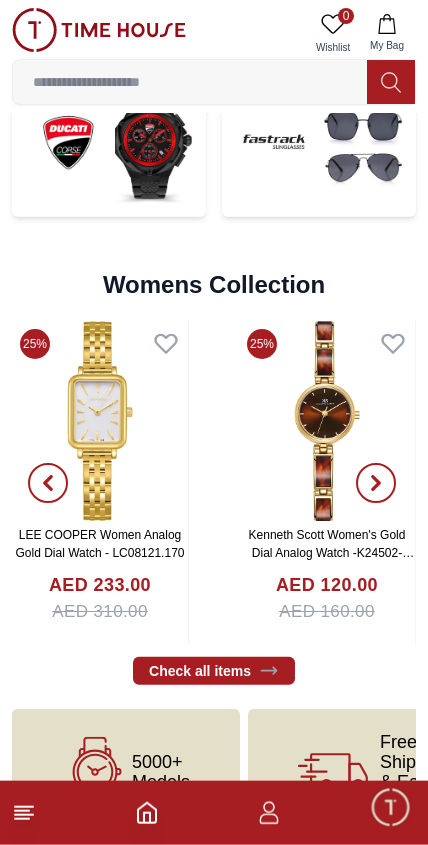 scroll, scrollTop: 4931, scrollLeft: 0, axis: vertical 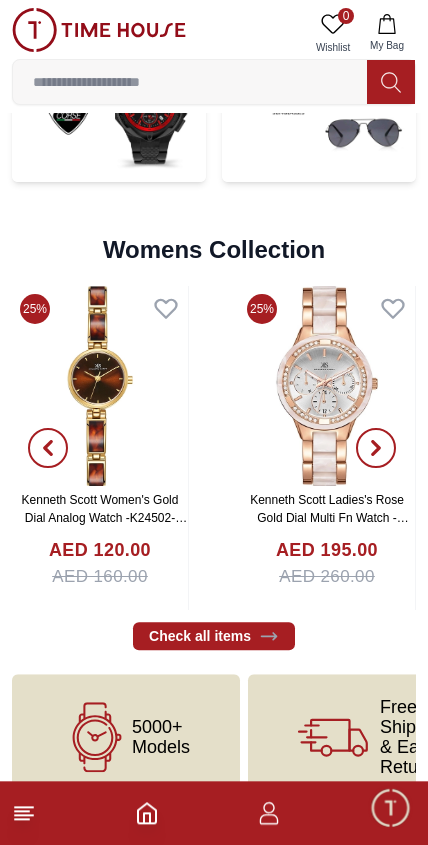 click at bounding box center [390, 807] 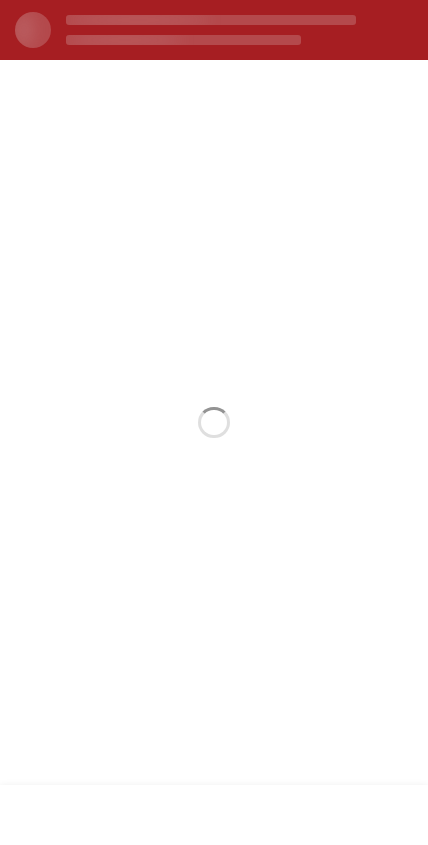 scroll, scrollTop: 0, scrollLeft: 0, axis: both 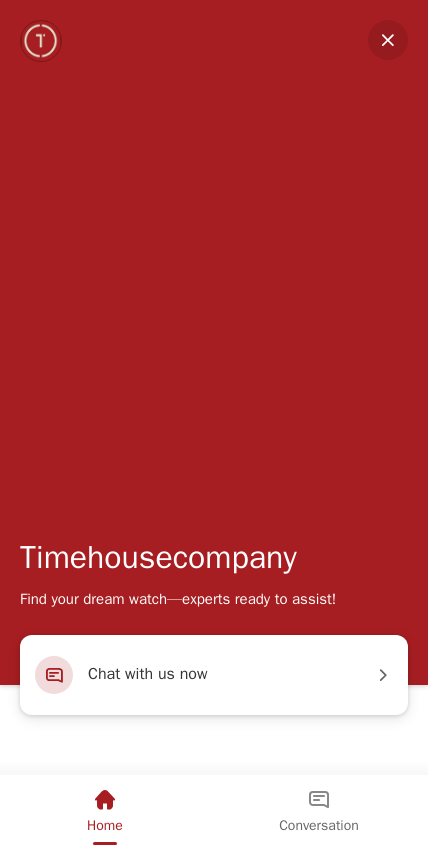 click at bounding box center (319, 800) 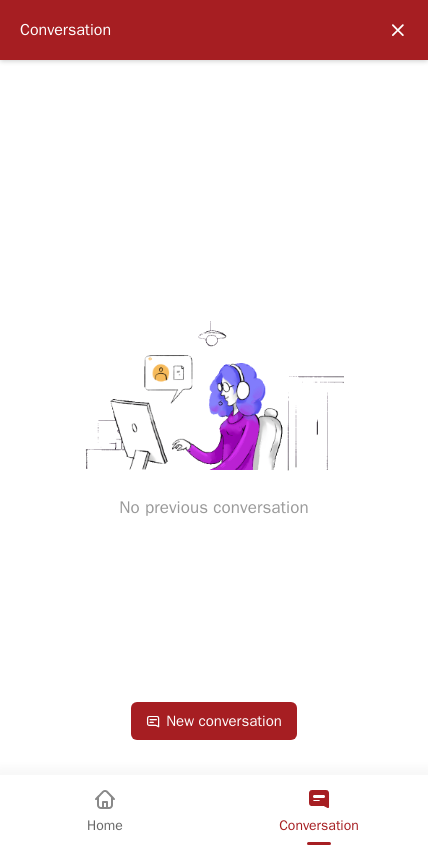 click at bounding box center (398, 30) 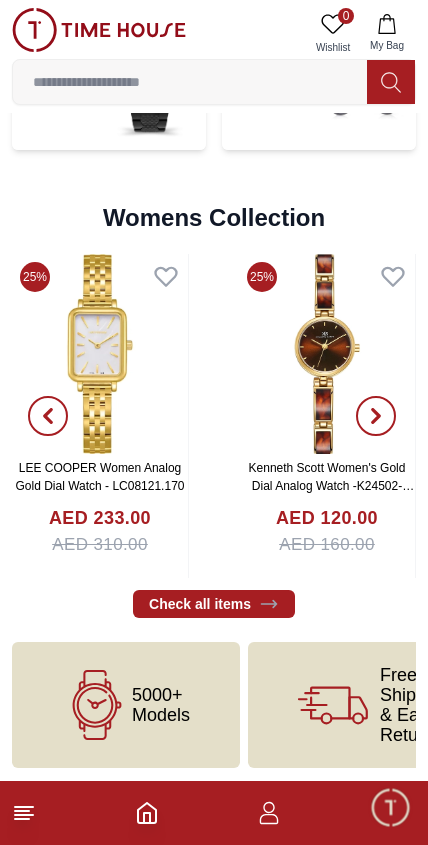 click 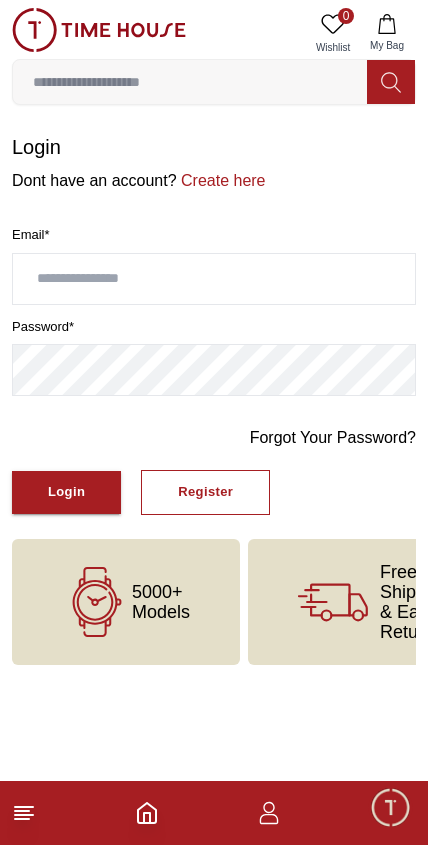 scroll, scrollTop: 0, scrollLeft: 0, axis: both 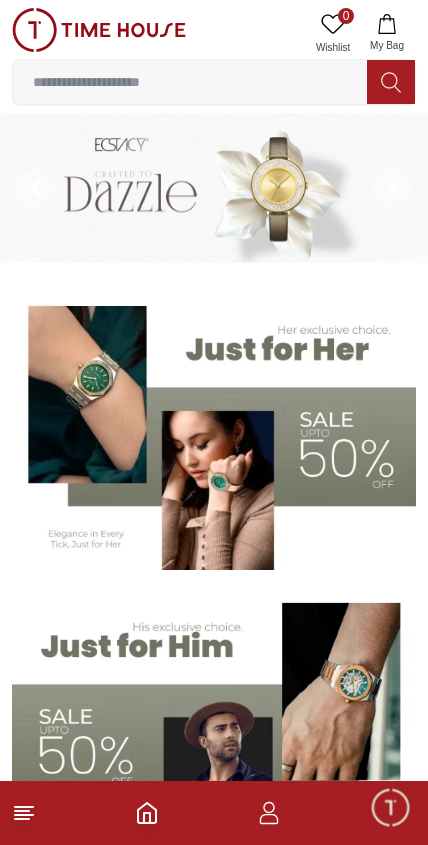 click 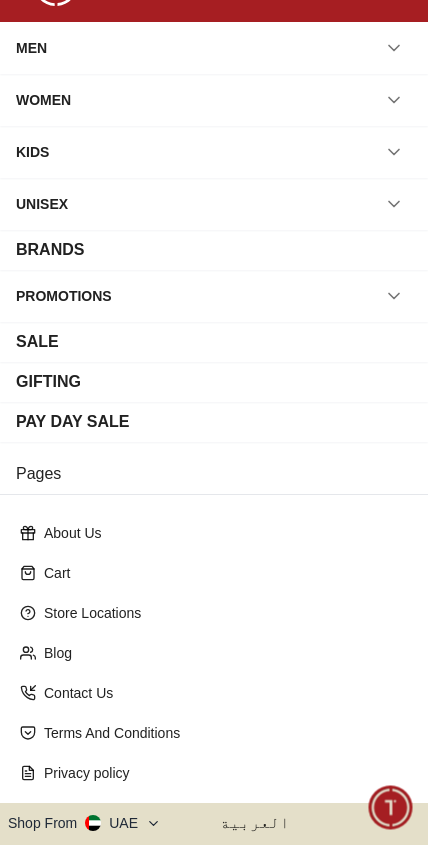 scroll, scrollTop: 53, scrollLeft: 0, axis: vertical 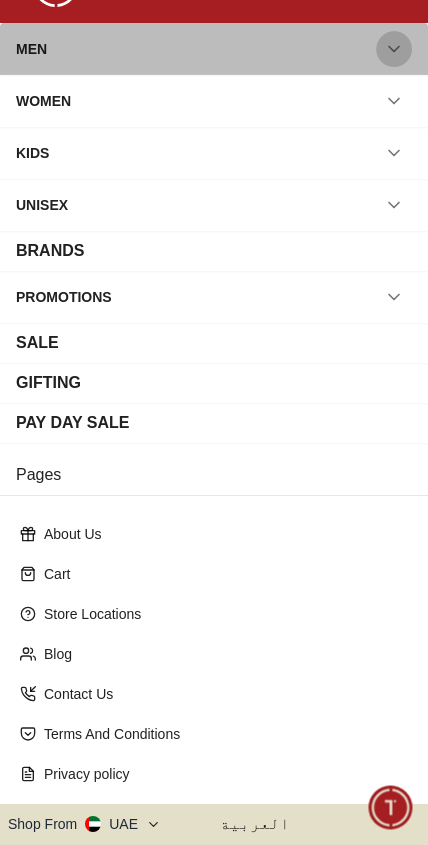 click 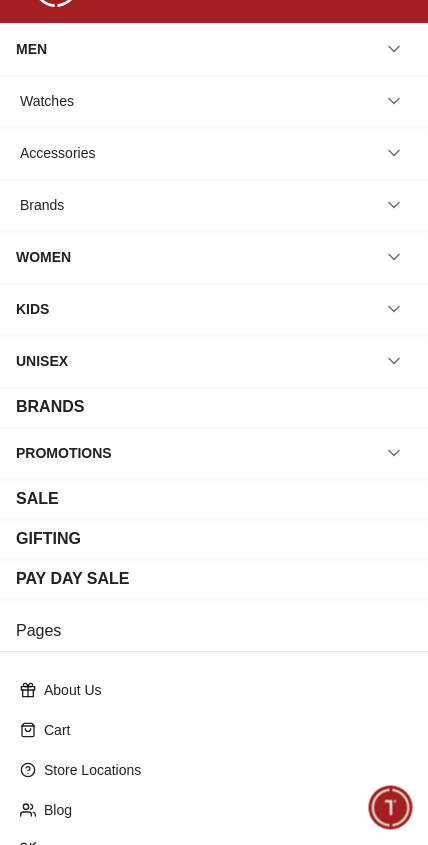 click on "Watches" at bounding box center [214, 101] 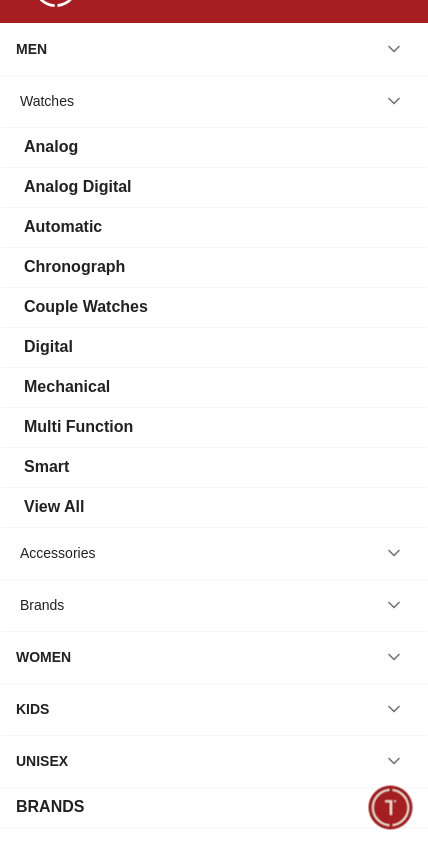 click on "Analog" at bounding box center [214, 147] 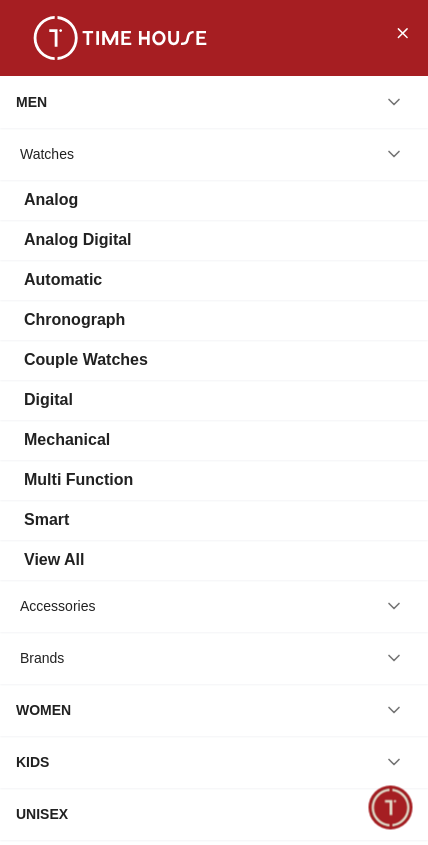 scroll, scrollTop: 0, scrollLeft: 0, axis: both 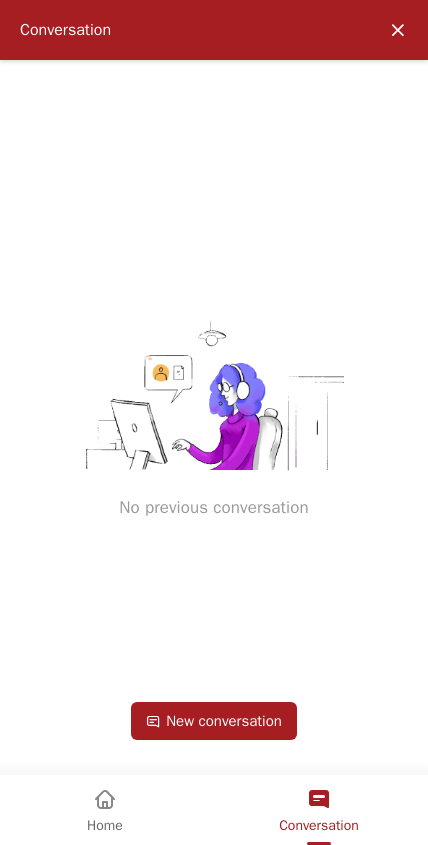 click on "Home" at bounding box center [105, 826] 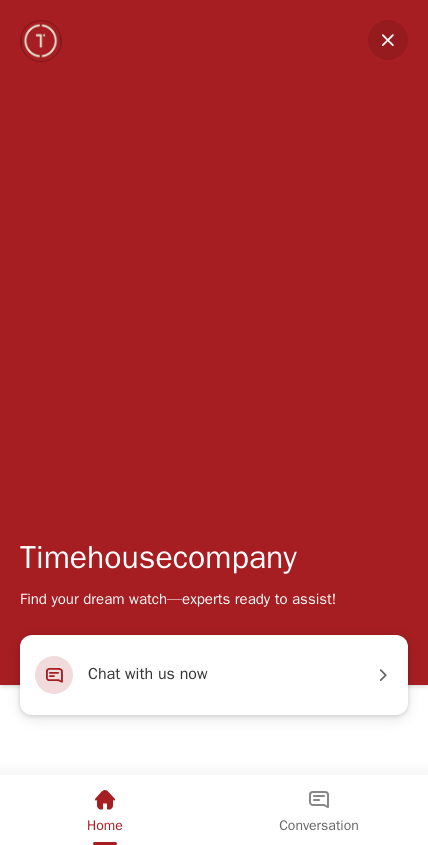 click at bounding box center (388, 40) 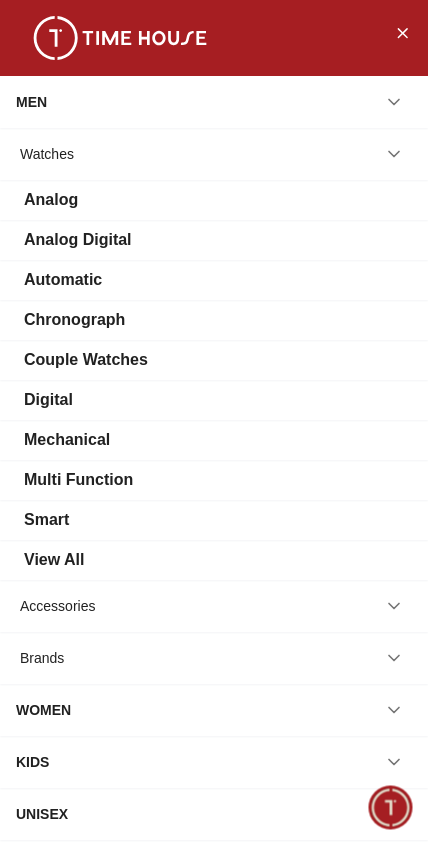 scroll, scrollTop: 0, scrollLeft: 0, axis: both 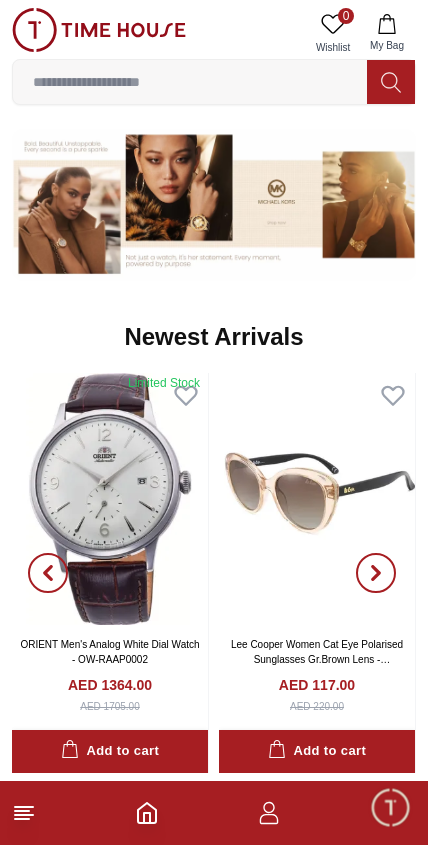 click 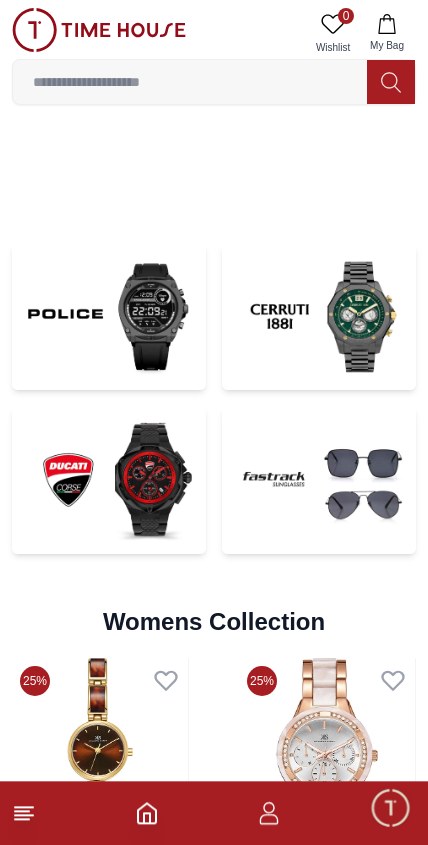 scroll, scrollTop: 4526, scrollLeft: 0, axis: vertical 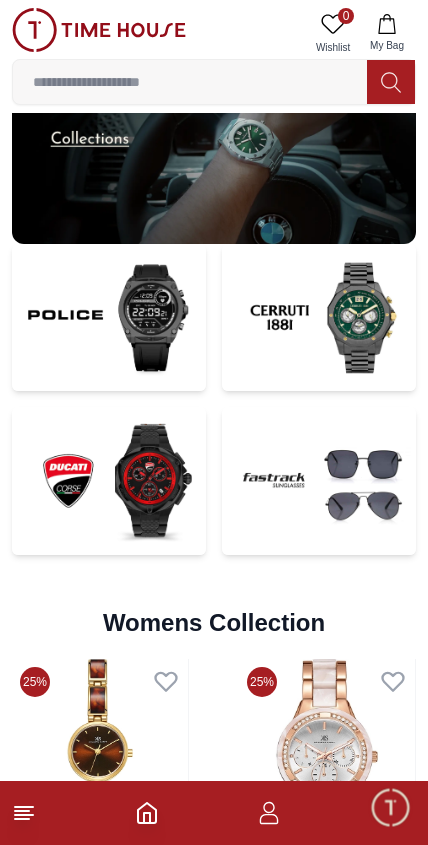 click 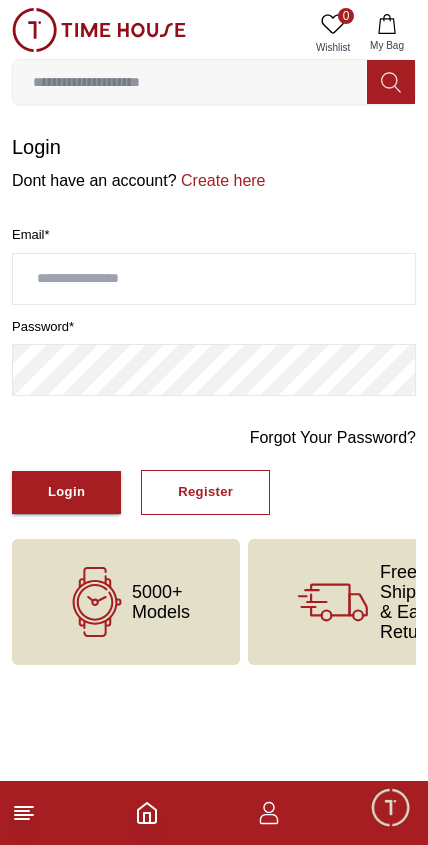 scroll, scrollTop: 0, scrollLeft: 0, axis: both 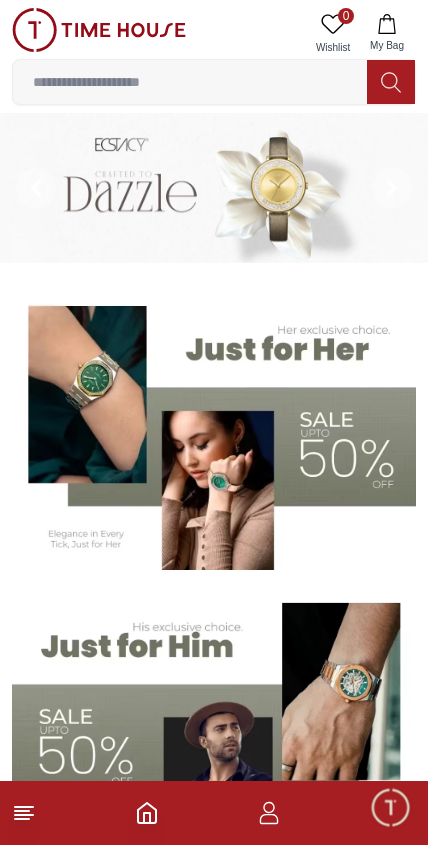 click 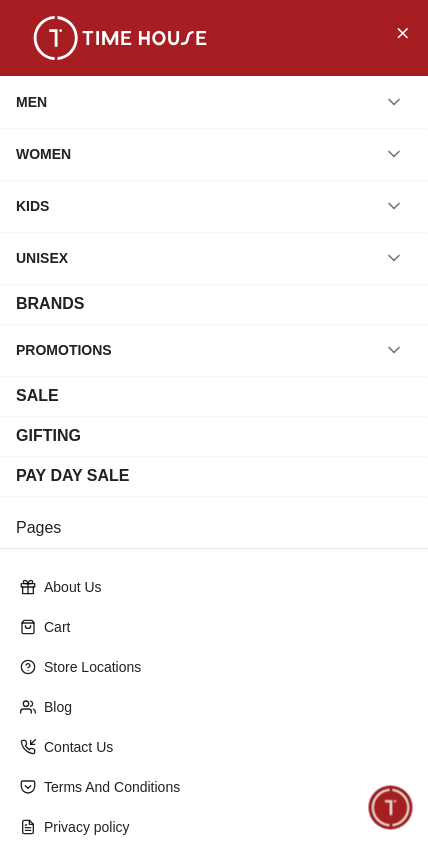 scroll, scrollTop: 0, scrollLeft: 0, axis: both 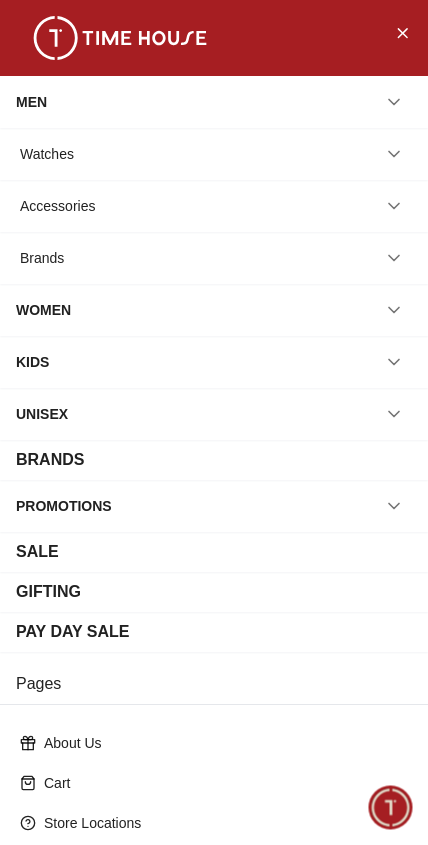 click on "Brands" at bounding box center (214, 258) 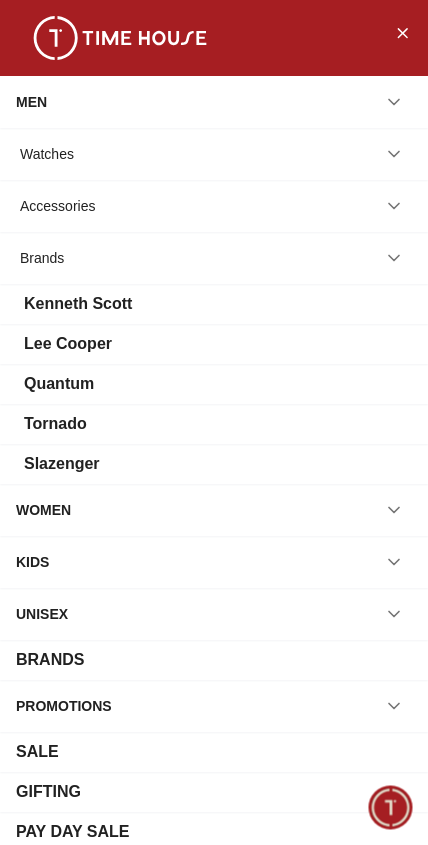 click at bounding box center (394, 258) 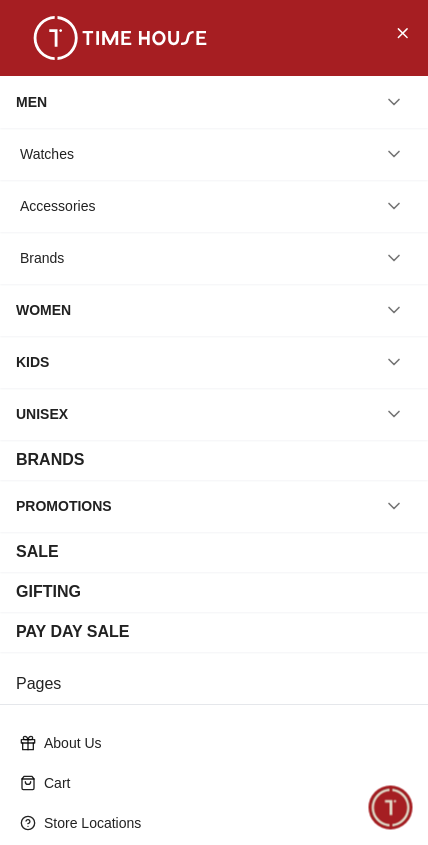 click 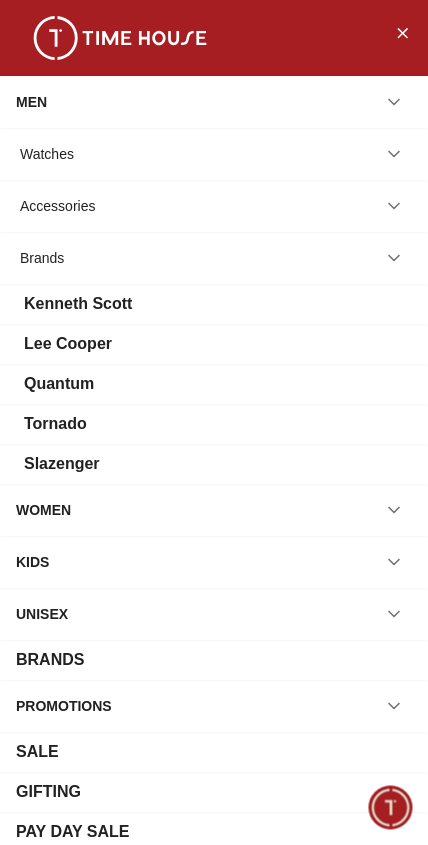click on "Kenneth Scott" at bounding box center [214, 304] 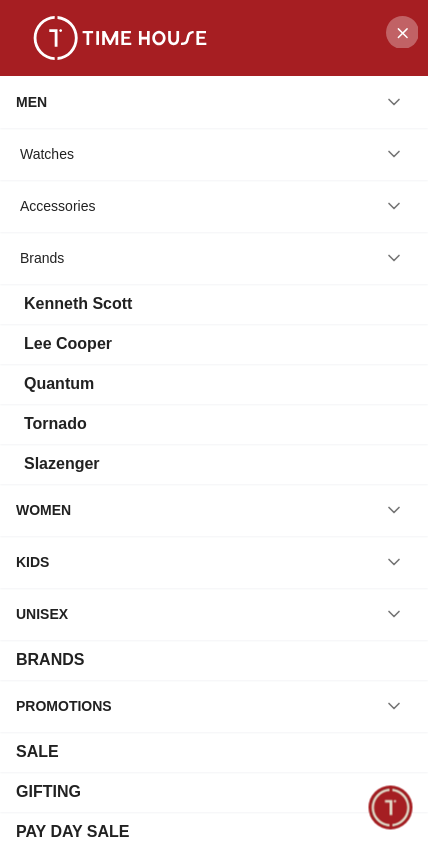 click at bounding box center [402, 32] 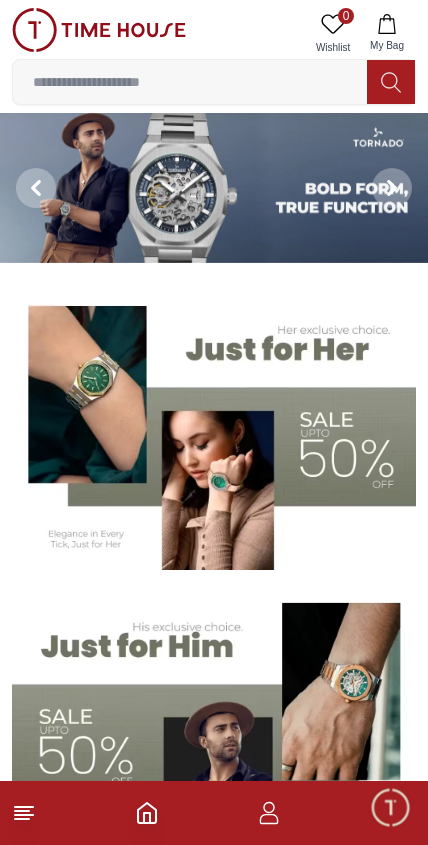 click 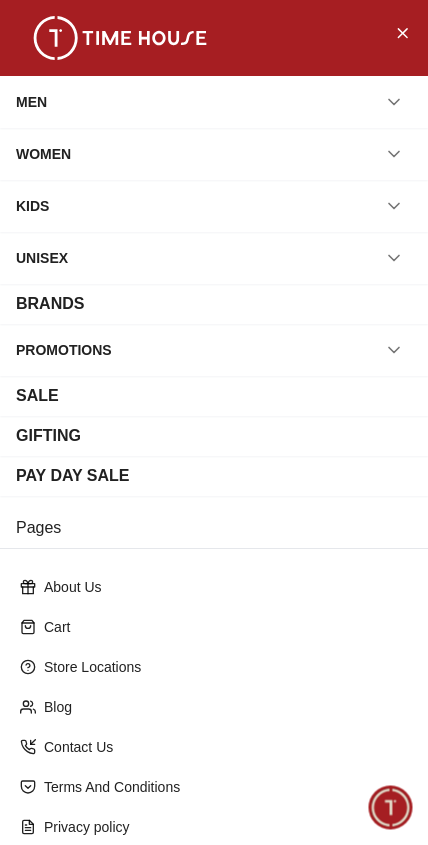 scroll, scrollTop: 0, scrollLeft: 0, axis: both 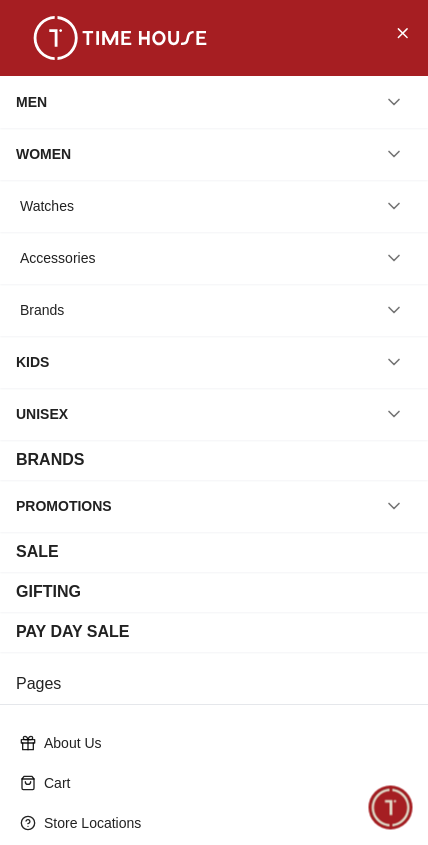 click 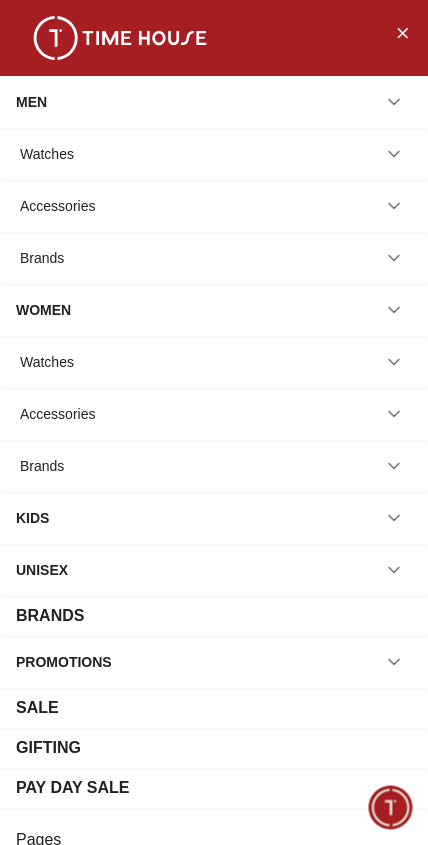 click on "Brands" at bounding box center (214, 258) 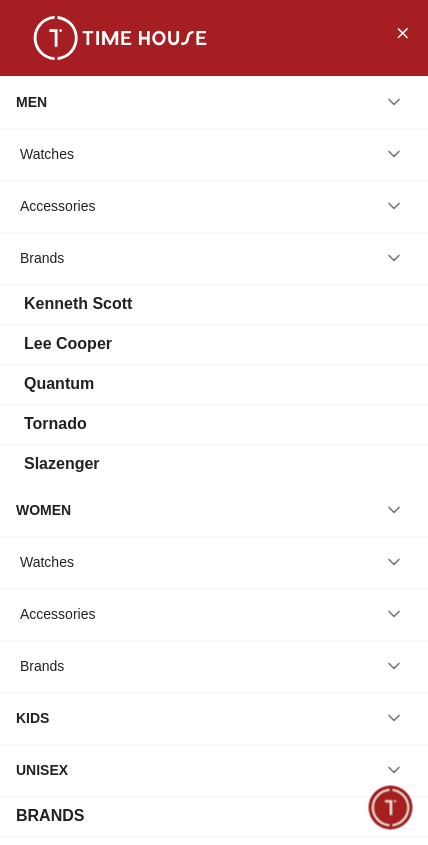 click 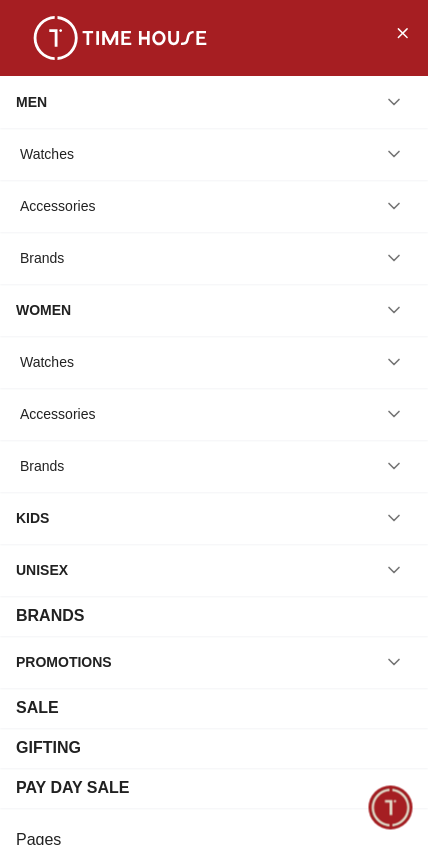 click 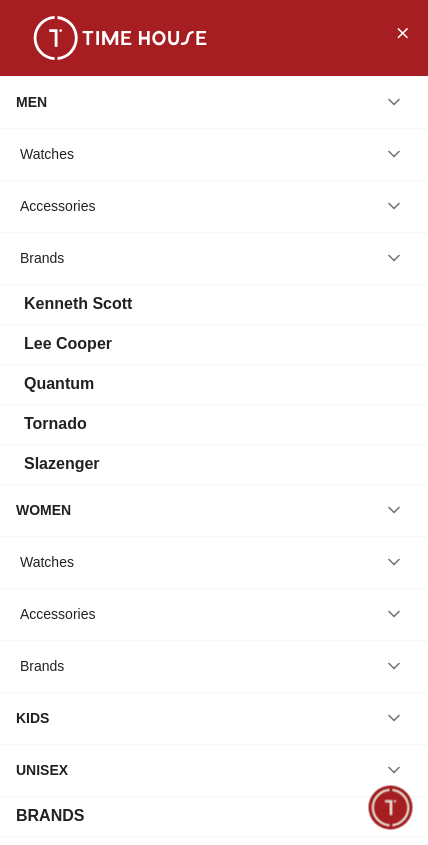 click on "Tornado" at bounding box center (214, 424) 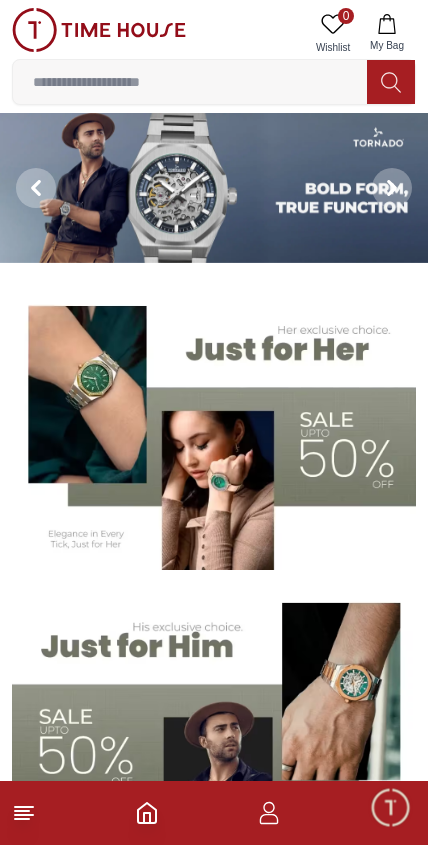 click 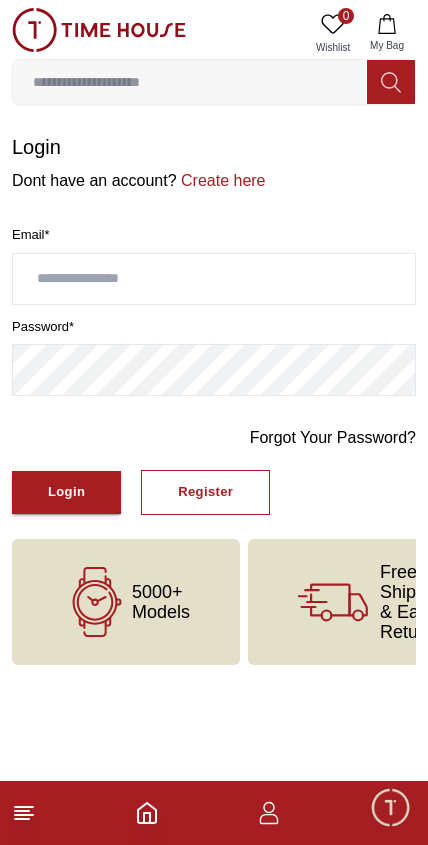 click 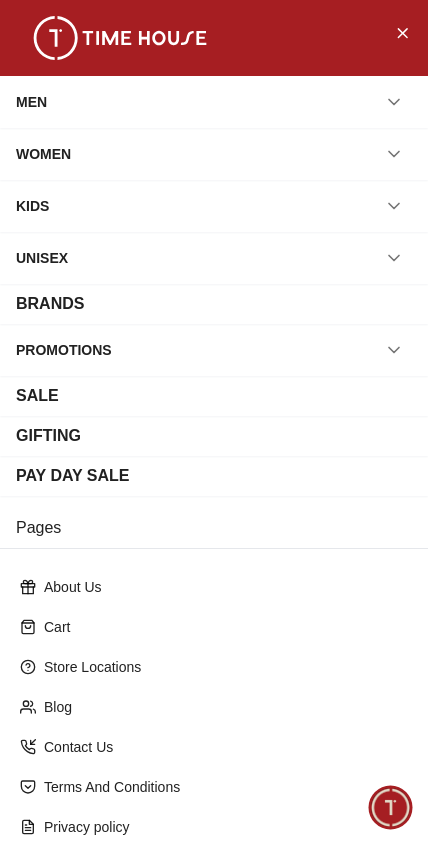 scroll, scrollTop: 0, scrollLeft: 0, axis: both 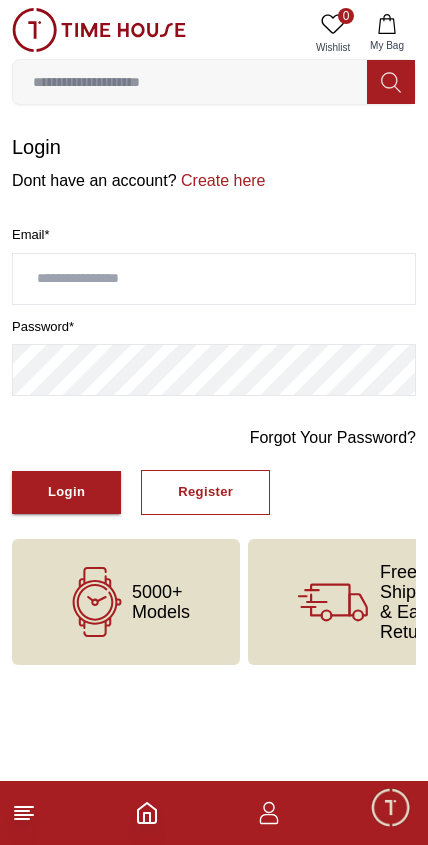 click at bounding box center [390, 807] 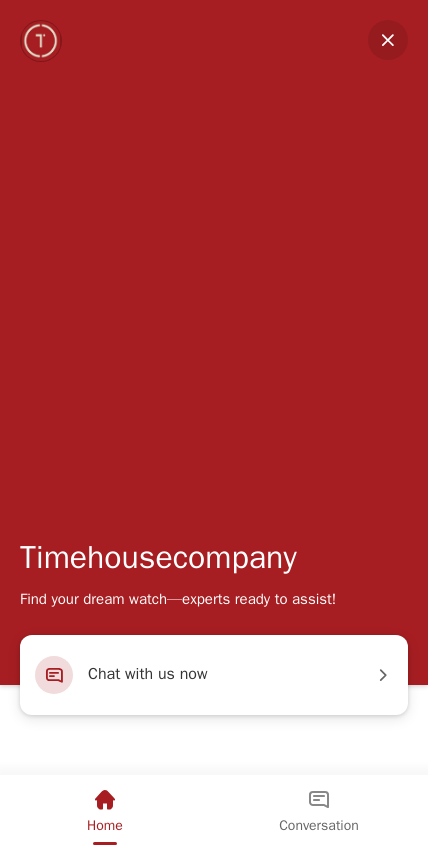 click at bounding box center [388, 40] 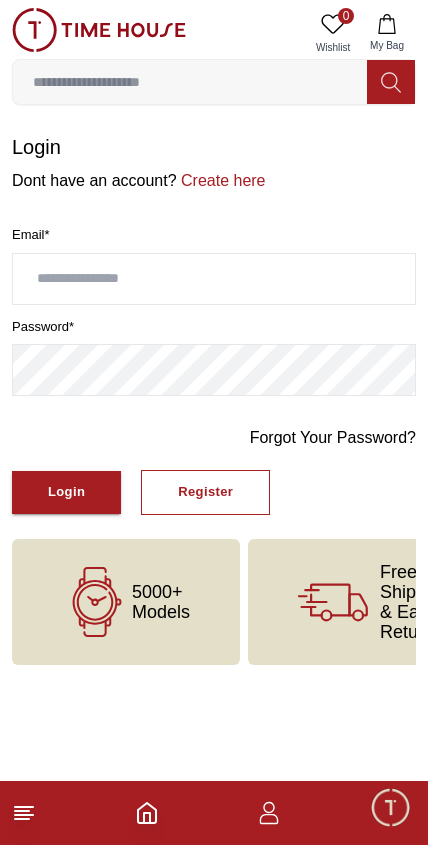 click at bounding box center [214, 813] 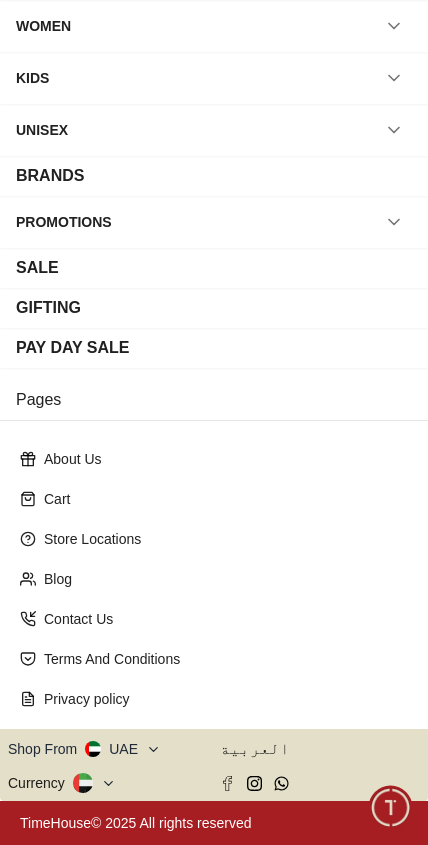 scroll, scrollTop: 128, scrollLeft: 0, axis: vertical 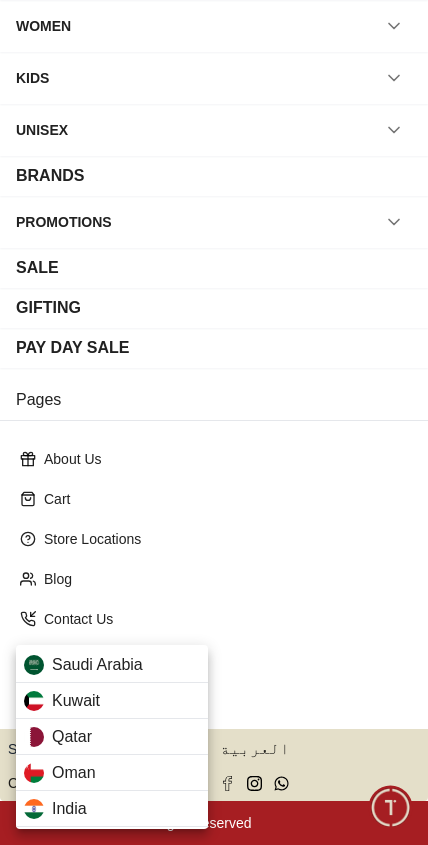 click at bounding box center [214, 422] 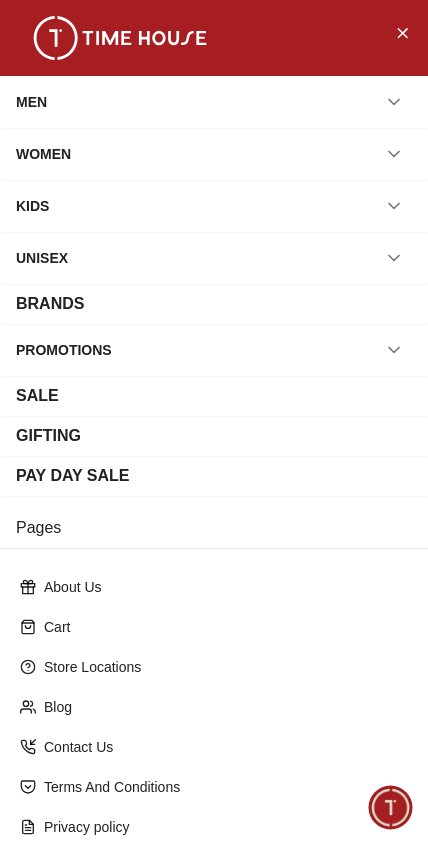 scroll, scrollTop: 0, scrollLeft: 0, axis: both 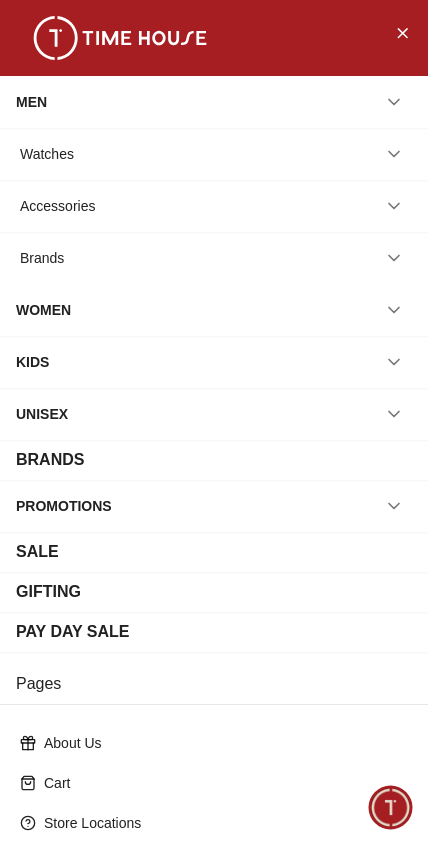 click at bounding box center (402, 32) 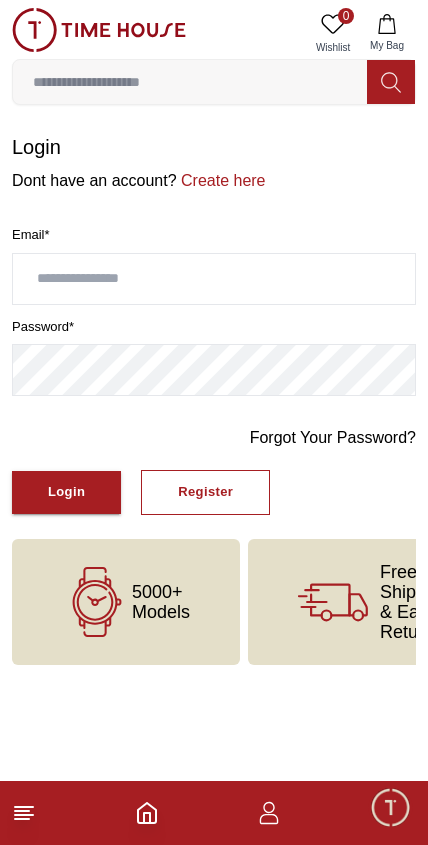 click 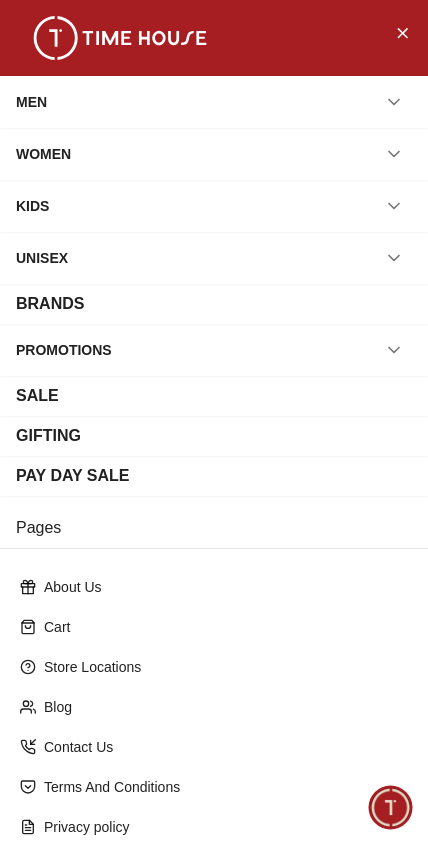 click on "MEN" at bounding box center (214, 102) 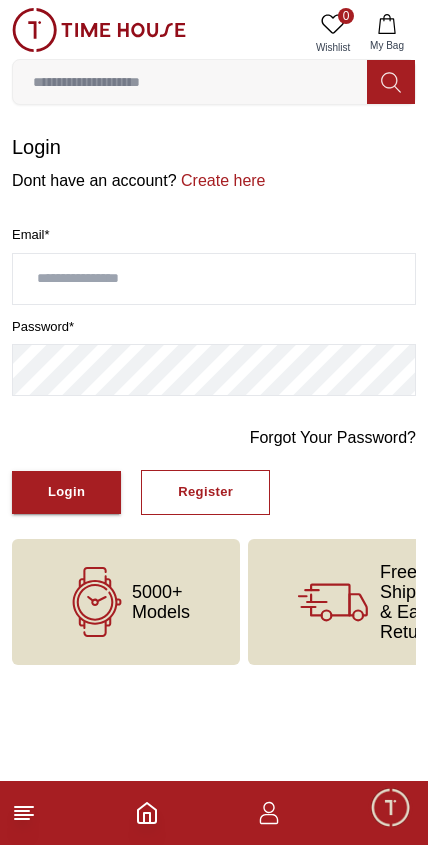 click 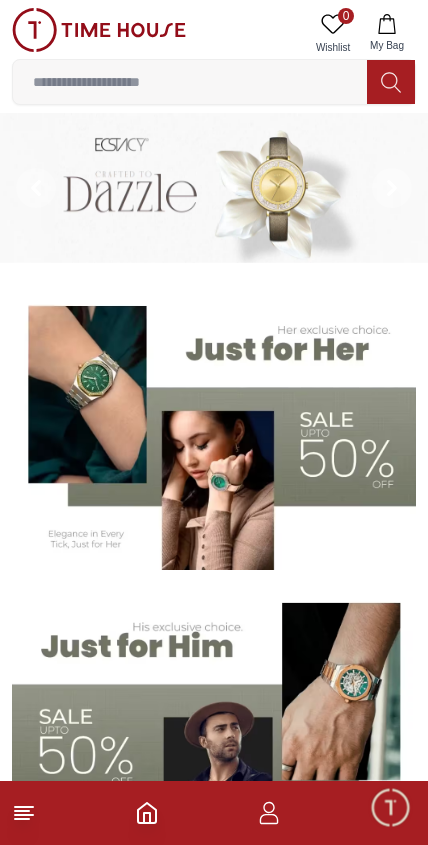 click at bounding box center [214, 813] 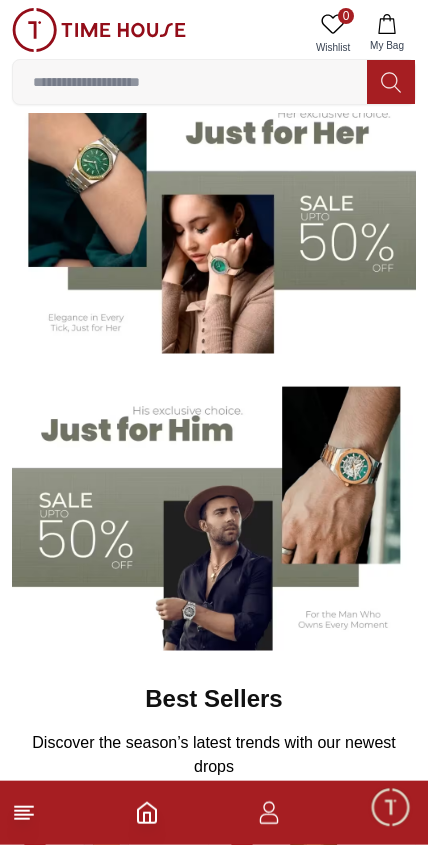 scroll, scrollTop: 0, scrollLeft: 0, axis: both 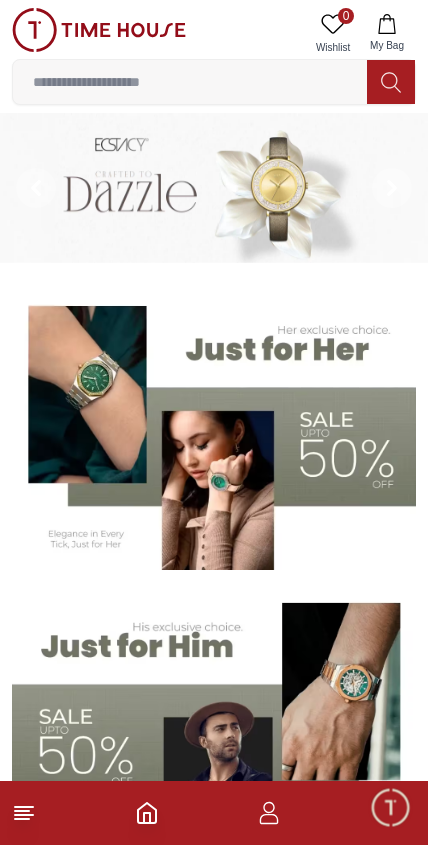 click 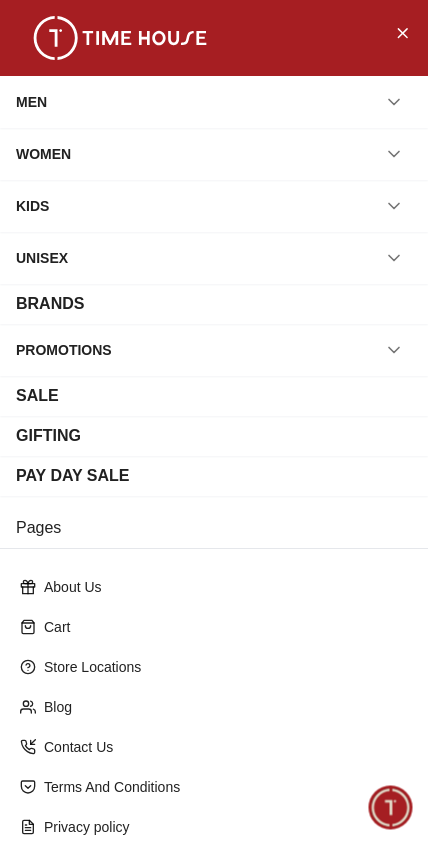 scroll, scrollTop: 0, scrollLeft: 0, axis: both 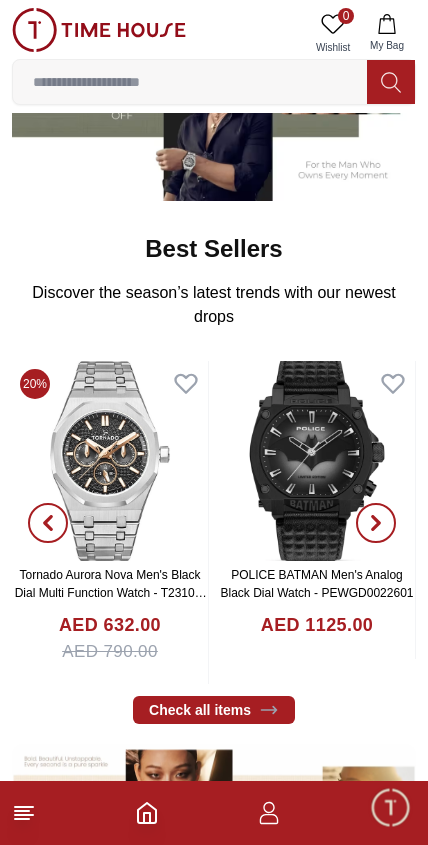 click at bounding box center (376, 523) 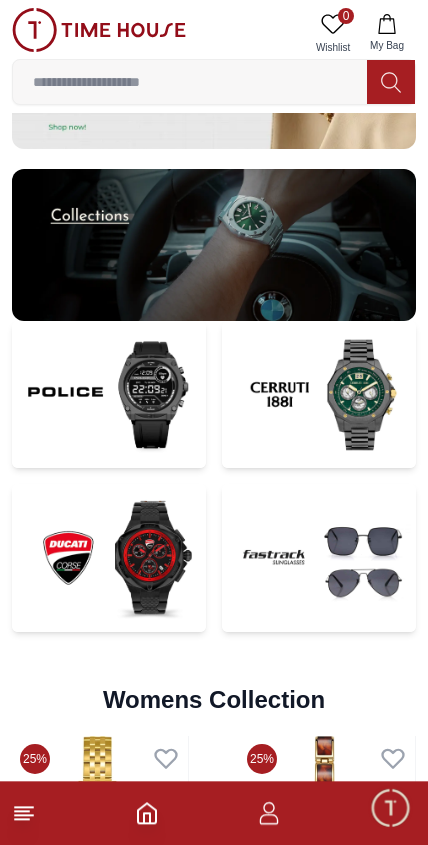 scroll, scrollTop: 4434, scrollLeft: 0, axis: vertical 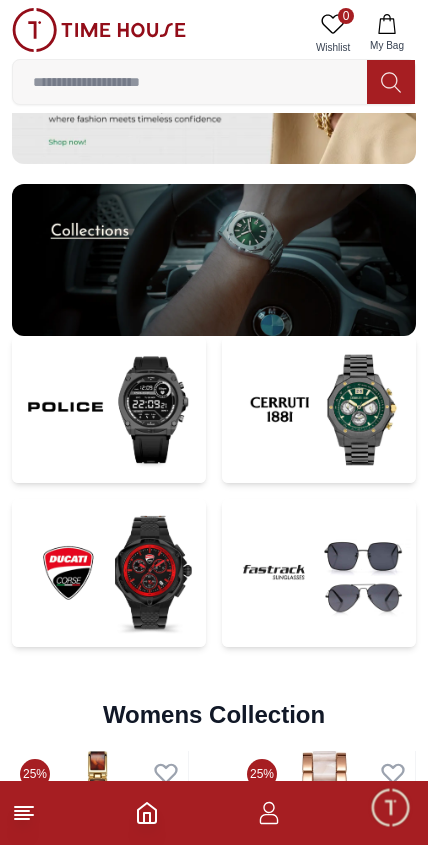 click 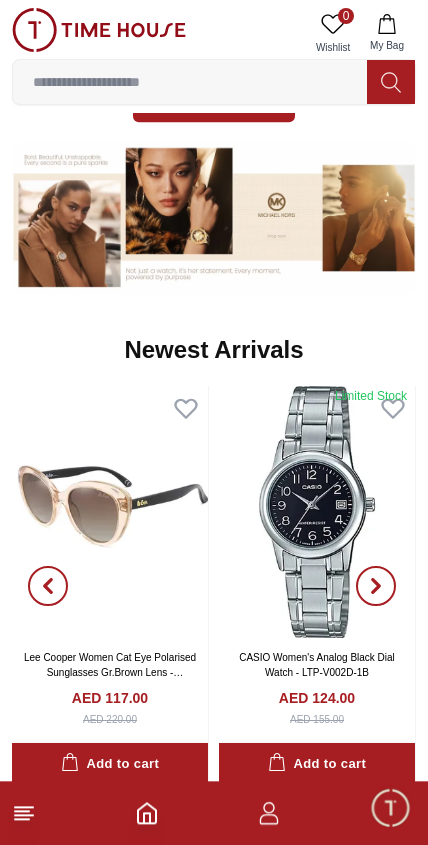 scroll, scrollTop: 1268, scrollLeft: 0, axis: vertical 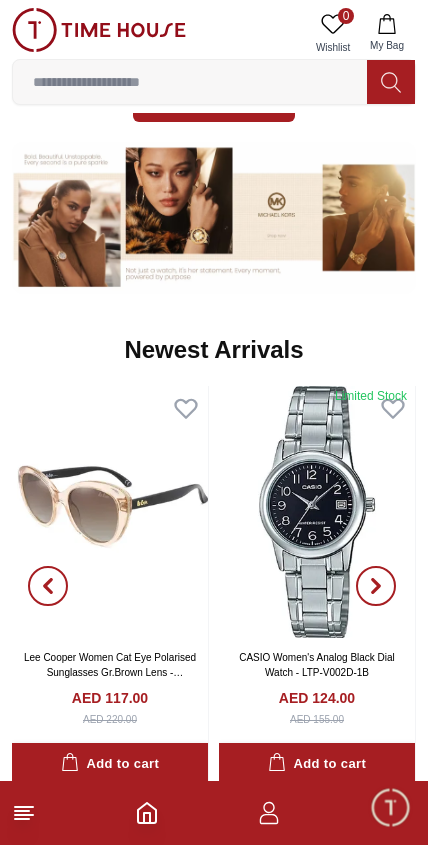 click at bounding box center [317, 512] 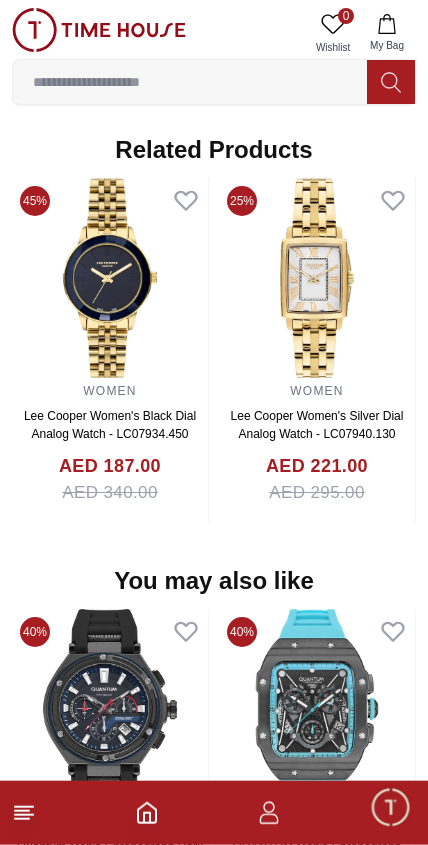scroll, scrollTop: 1421, scrollLeft: 0, axis: vertical 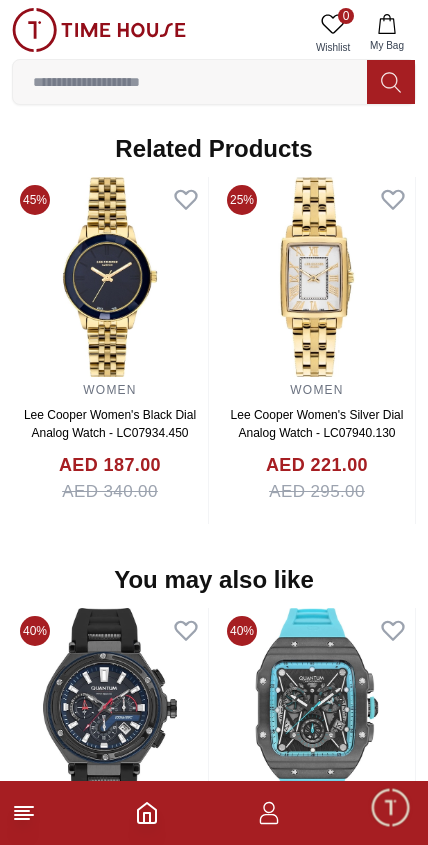 click 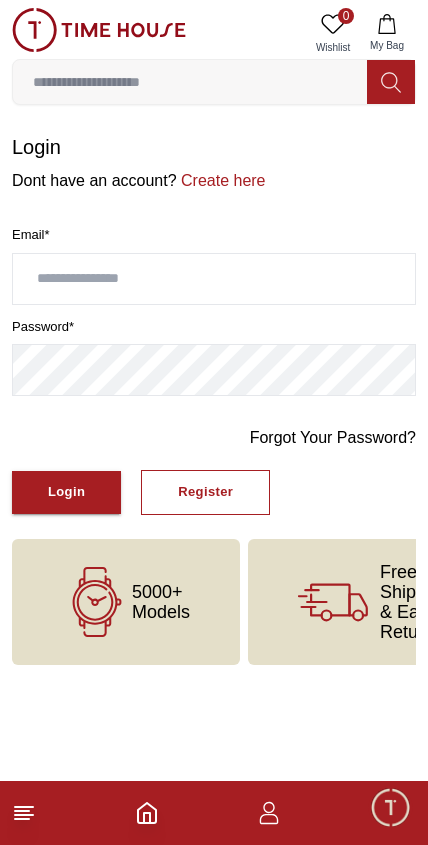 scroll, scrollTop: 0, scrollLeft: 0, axis: both 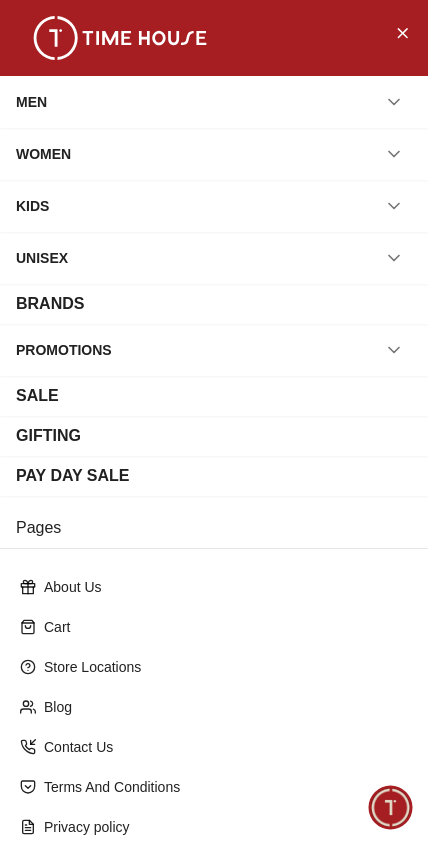 click on "PAY DAY SALE" at bounding box center [214, 476] 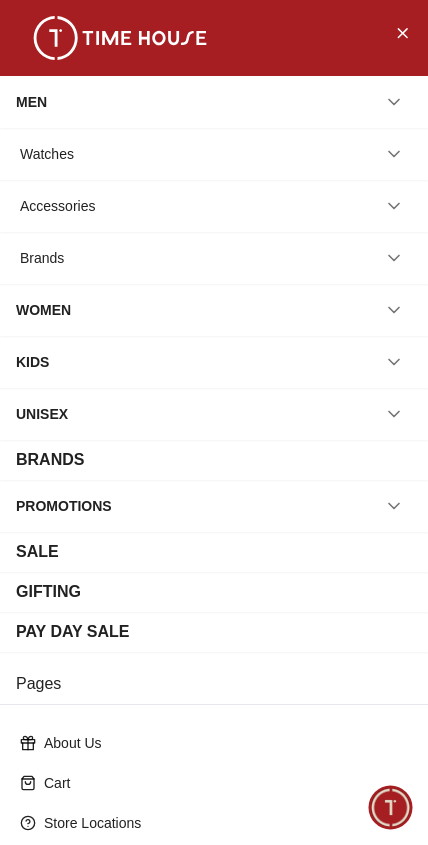 click on "Watches" at bounding box center [214, 154] 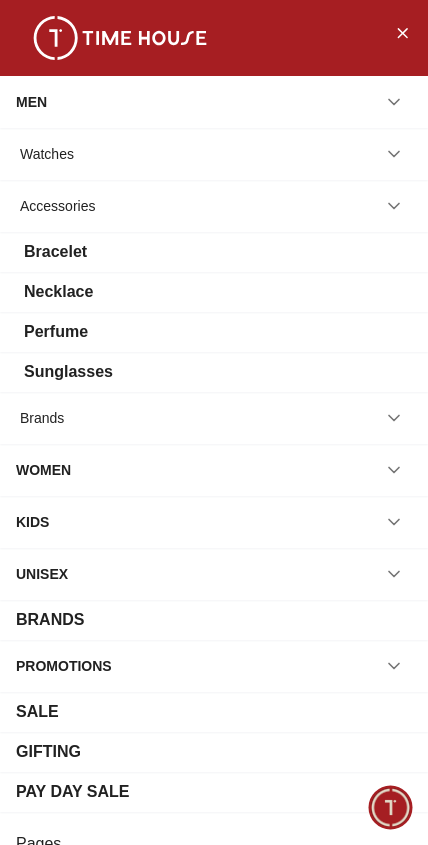click at bounding box center [394, 418] 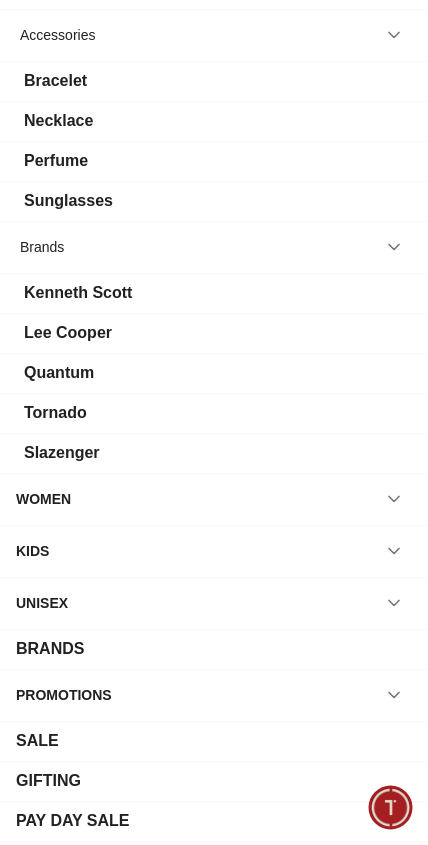 scroll, scrollTop: 174, scrollLeft: 0, axis: vertical 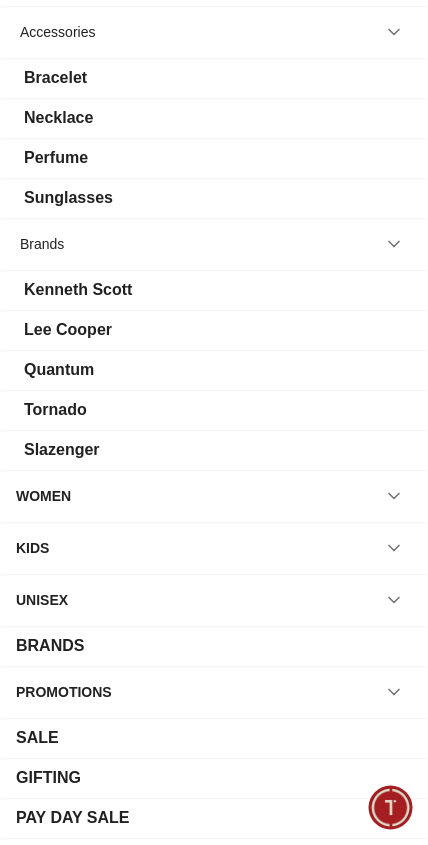 click on "Tornado" at bounding box center (214, 410) 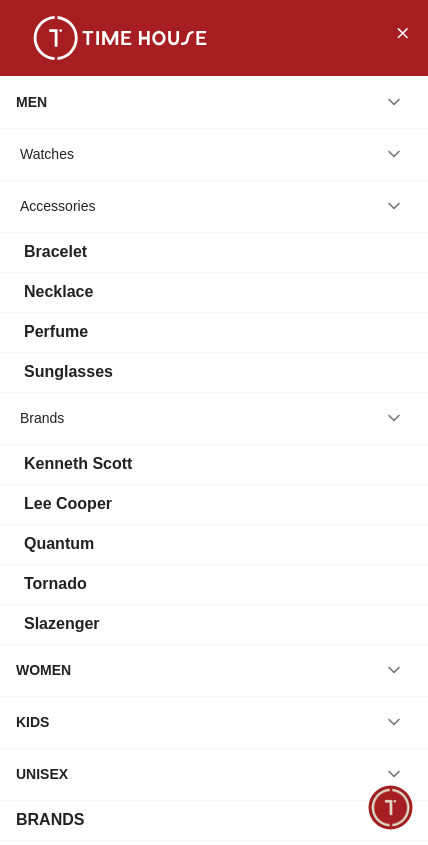 scroll, scrollTop: 0, scrollLeft: 0, axis: both 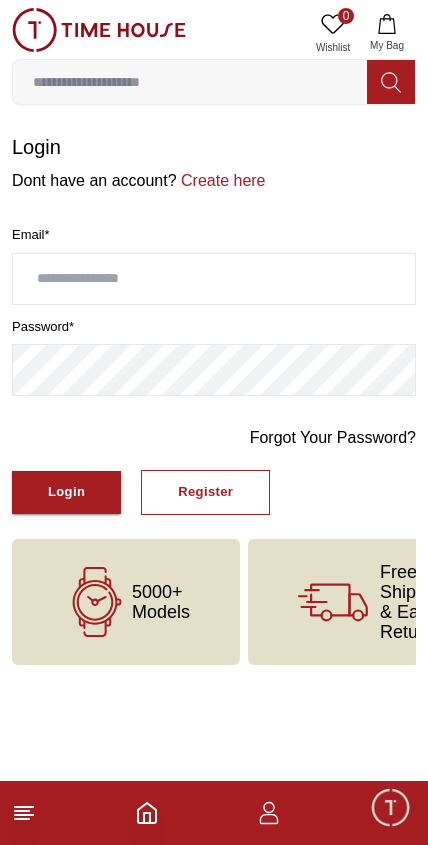 click on "Register" at bounding box center [205, 492] 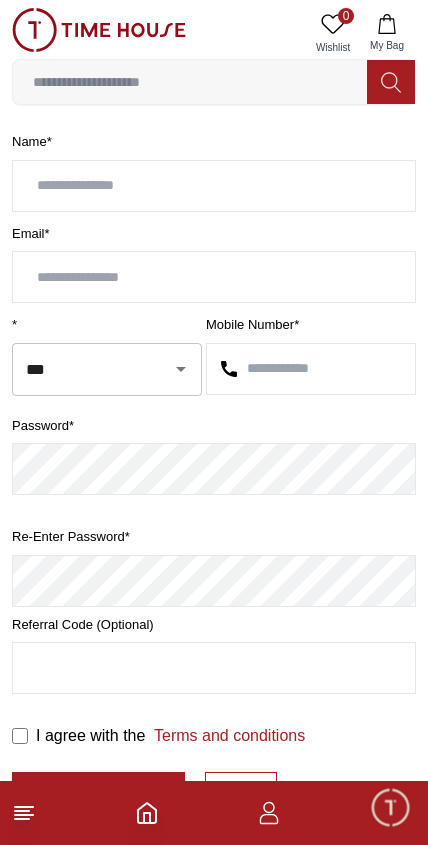 scroll, scrollTop: 0, scrollLeft: 0, axis: both 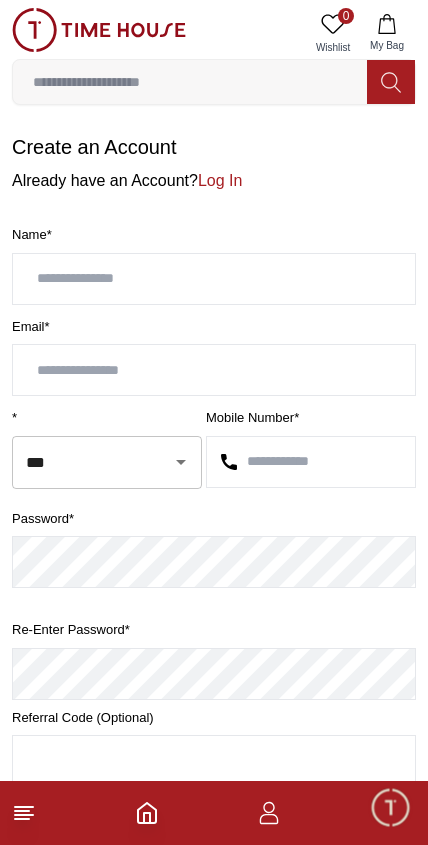 click 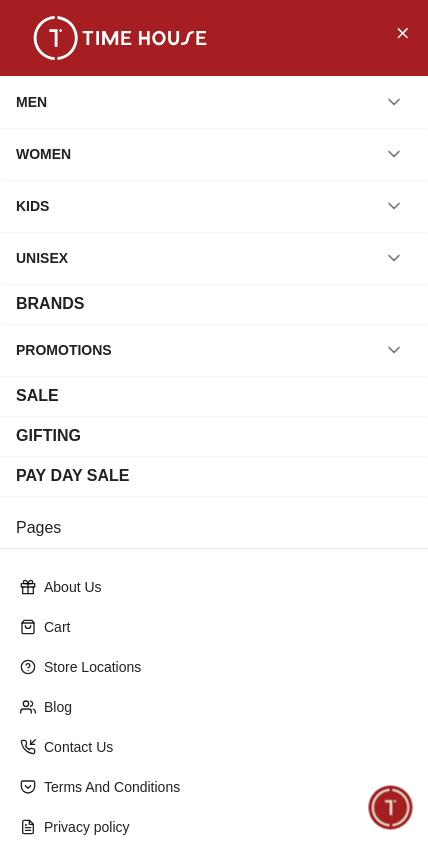 scroll, scrollTop: 0, scrollLeft: 0, axis: both 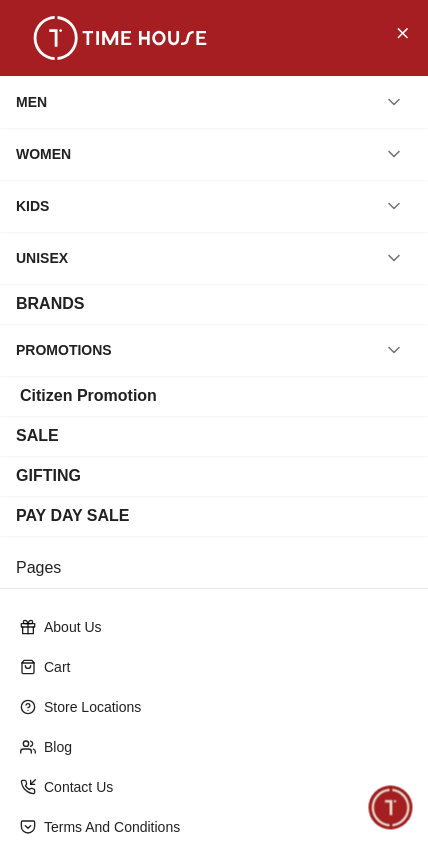 click on "PROMOTIONS" at bounding box center (214, 350) 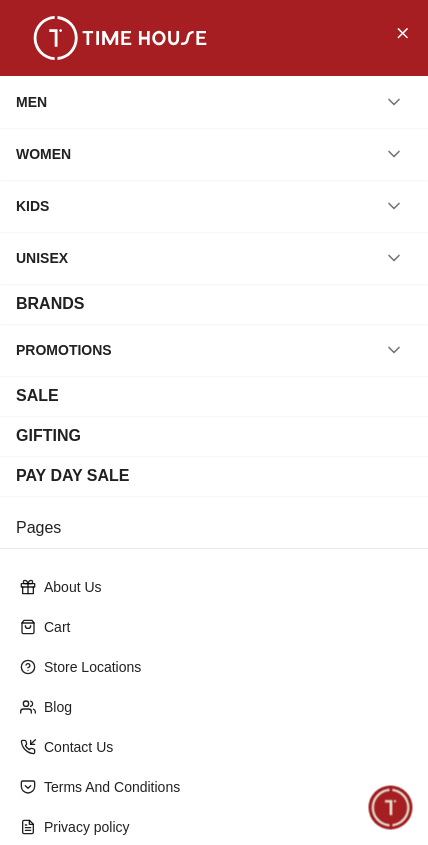 scroll, scrollTop: 0, scrollLeft: 0, axis: both 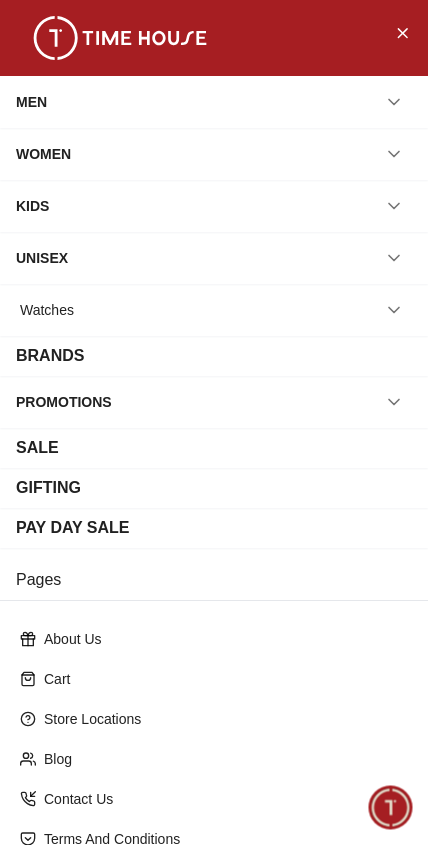 click 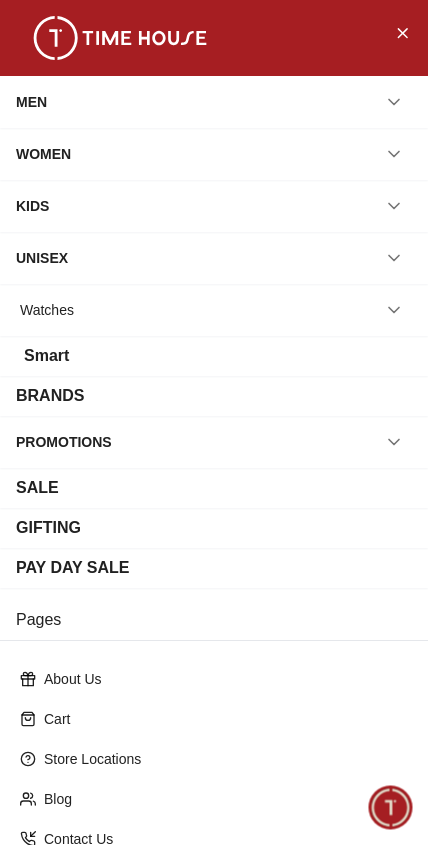 click on "Smart" at bounding box center (214, 356) 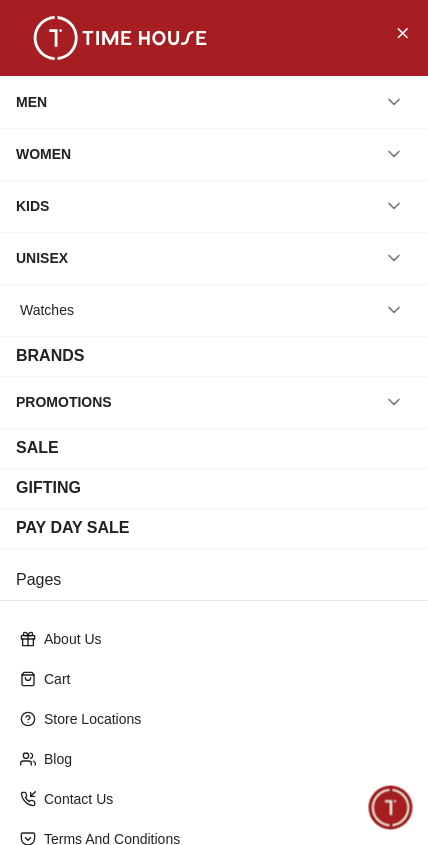 click 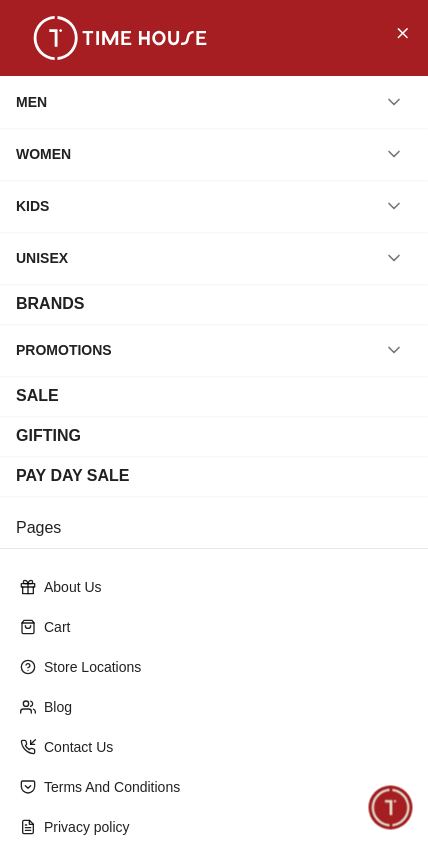 click 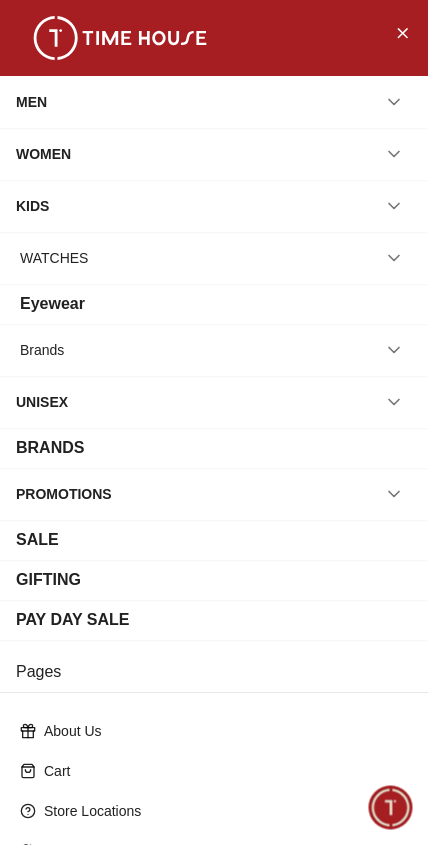 click on "WATCHES" at bounding box center (214, 258) 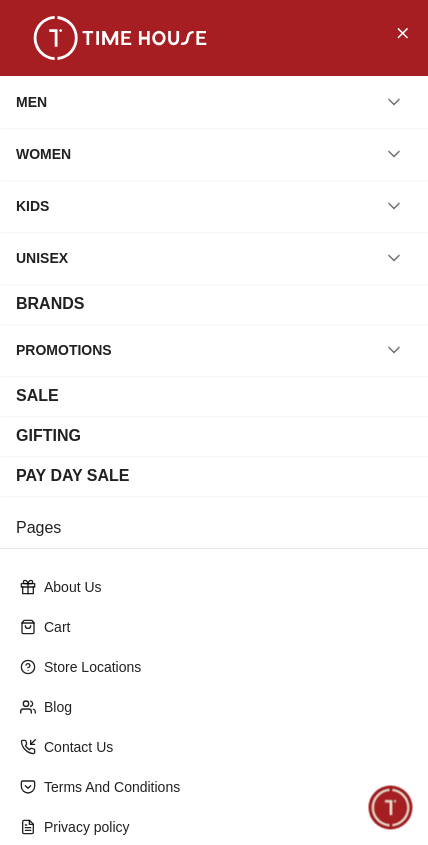 scroll, scrollTop: 0, scrollLeft: 0, axis: both 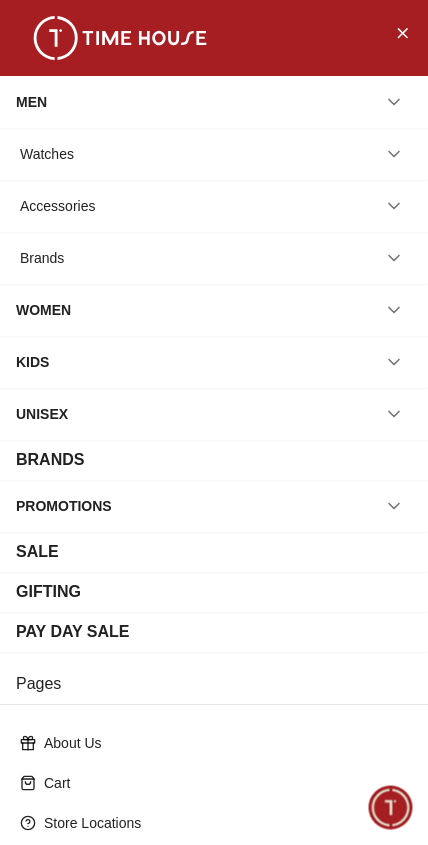 click on "Accessories" at bounding box center [214, 206] 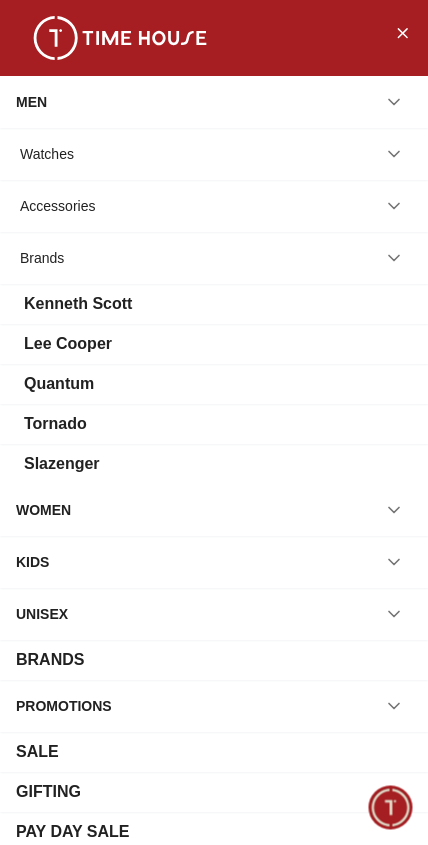 click 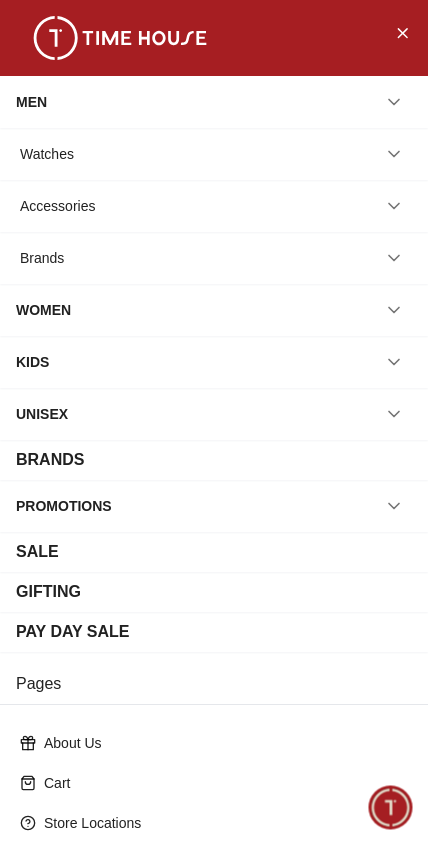click at bounding box center [394, 258] 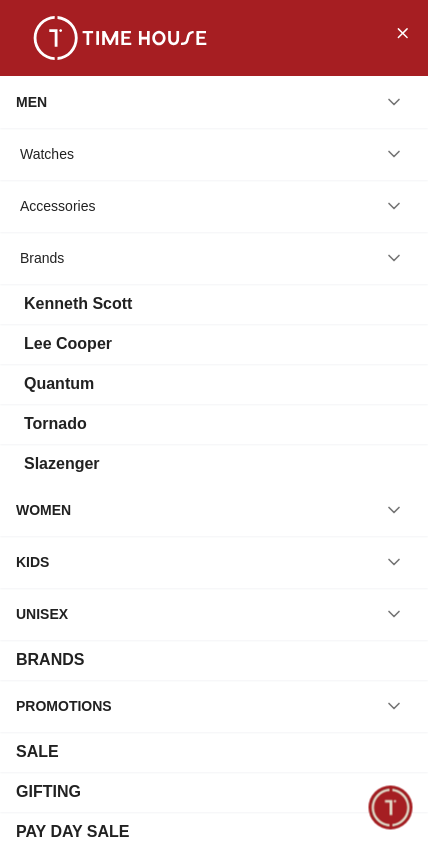 click at bounding box center [394, 258] 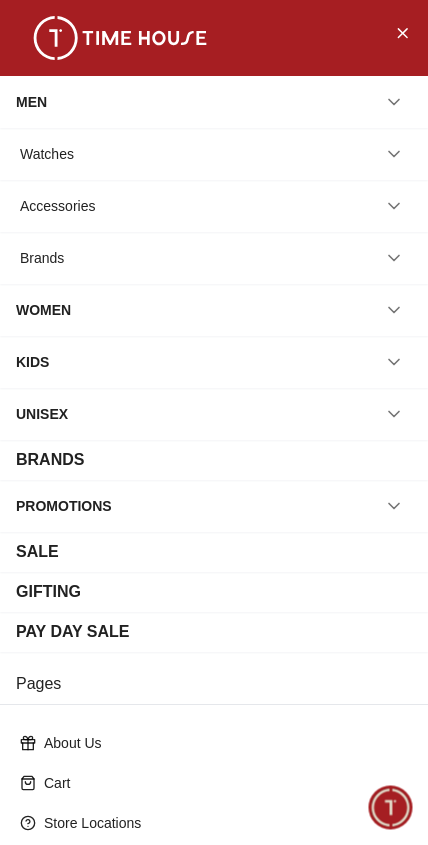 click 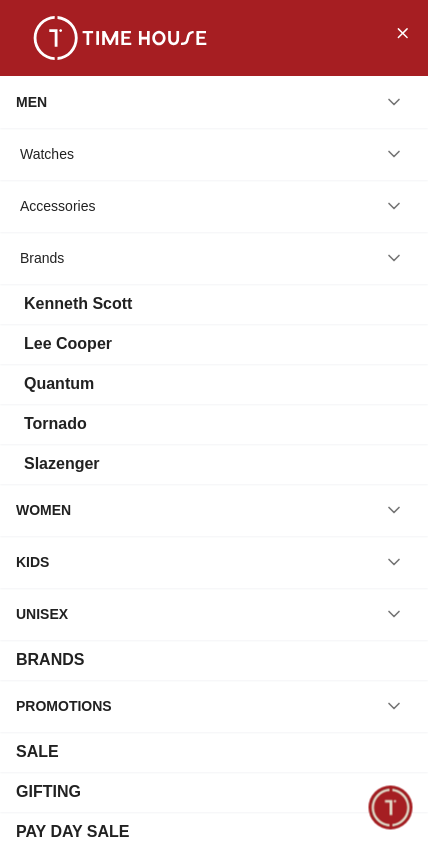 click on "Tornado" at bounding box center (214, 424) 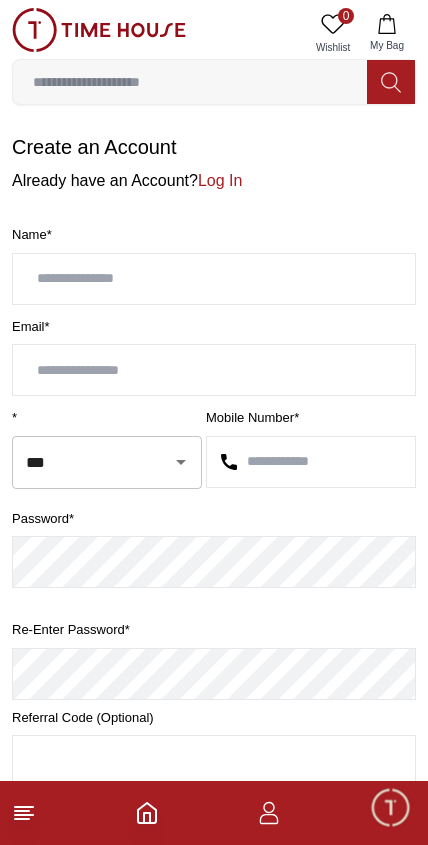 click 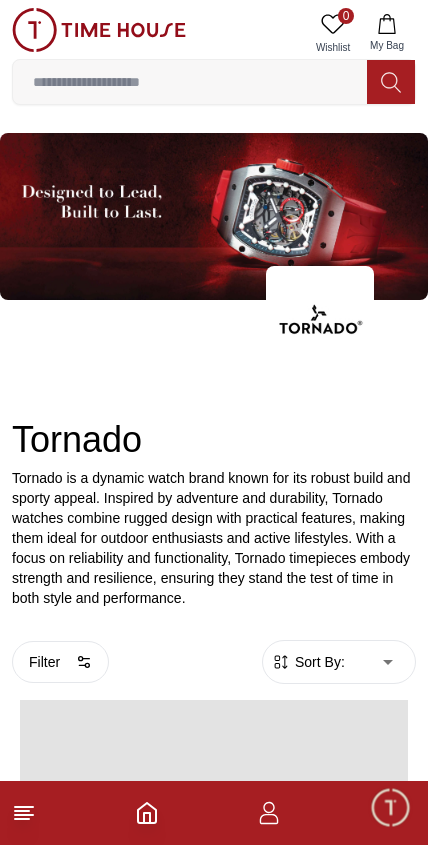 click on "Tornado Tornado is a dynamic watch brand known for its robust build and sporty appeal. Inspired by adventure and durability, Tornado watches combine rugged design with practical features, making them ideal for outdoor enthusiasts and active lifestyles. With a focus on reliability and functionality, Tornado timepieces embody strength and resilience, ensuring they stand the test of time in both style and performance." at bounding box center (214, 464) 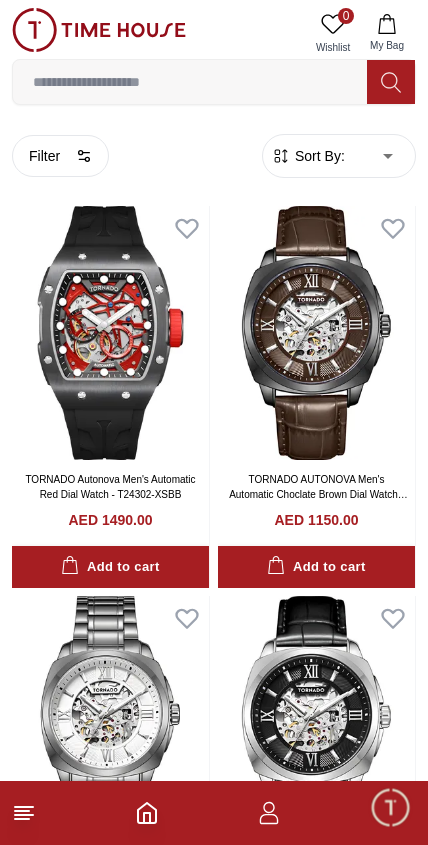 scroll, scrollTop: 541, scrollLeft: 0, axis: vertical 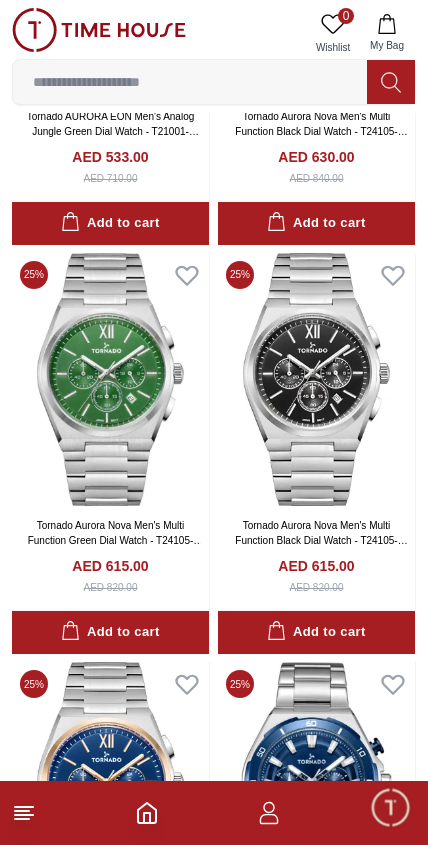 click 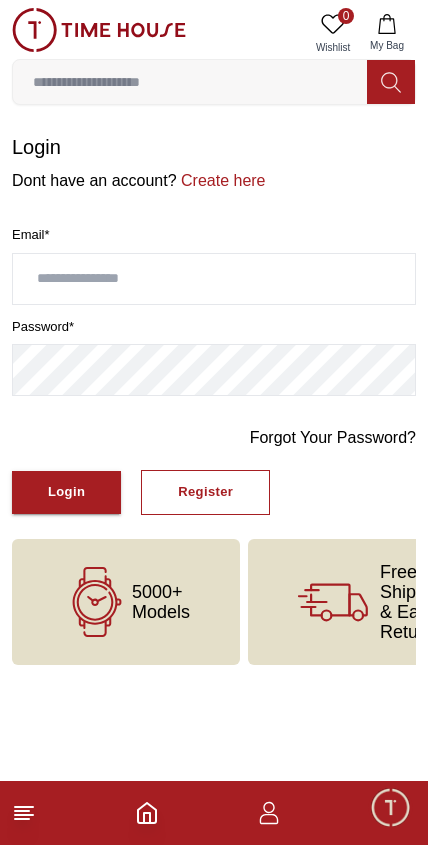 click at bounding box center (390, 807) 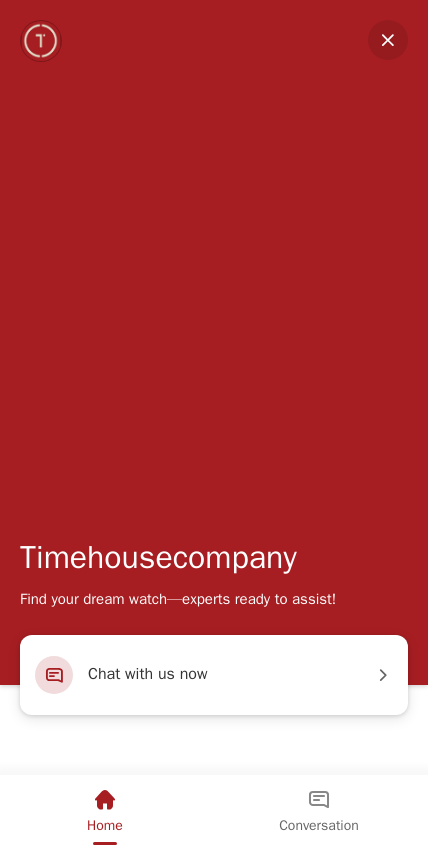 click at bounding box center (388, 40) 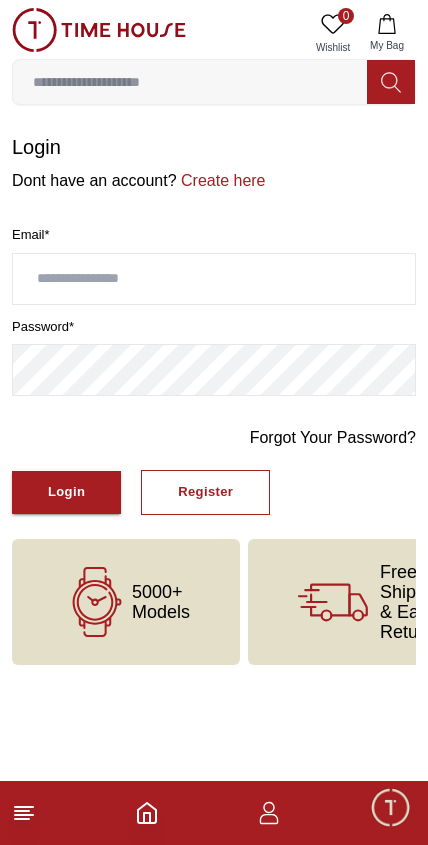 click 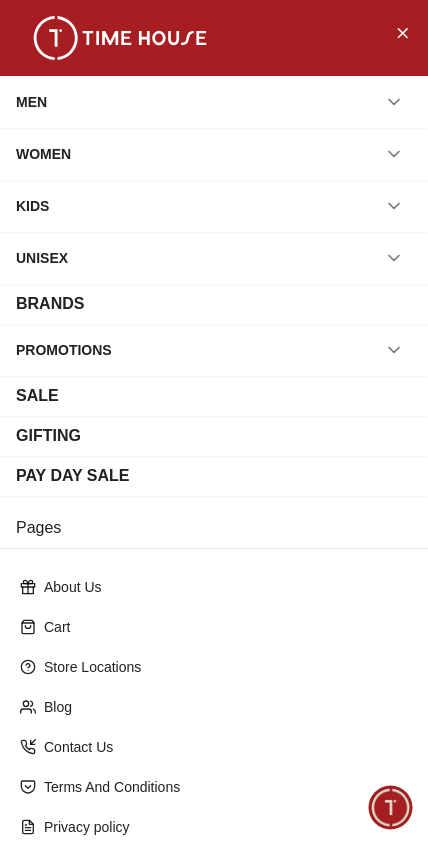 scroll, scrollTop: 0, scrollLeft: 0, axis: both 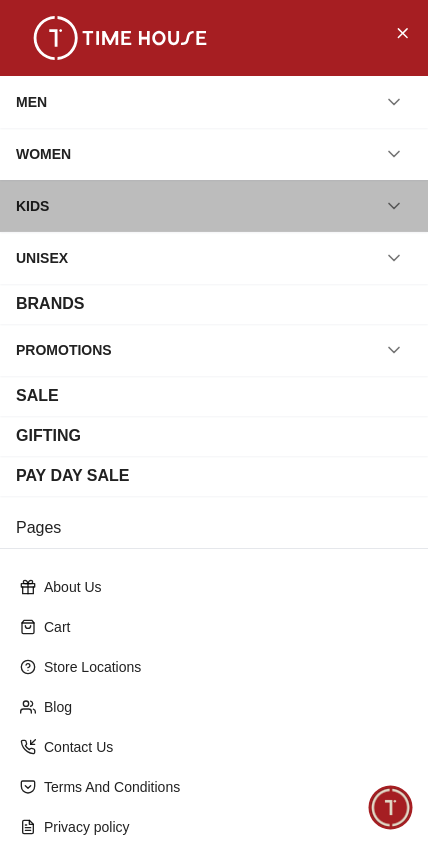 click on "KIDS" at bounding box center [214, 206] 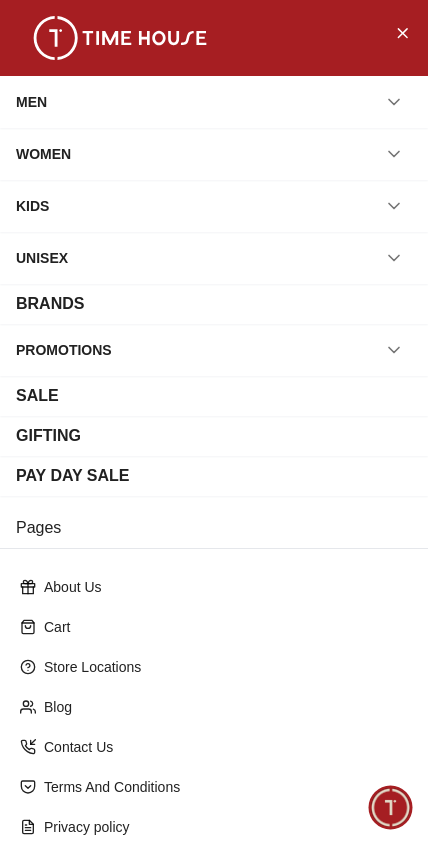 click on "KIDS" at bounding box center [214, 206] 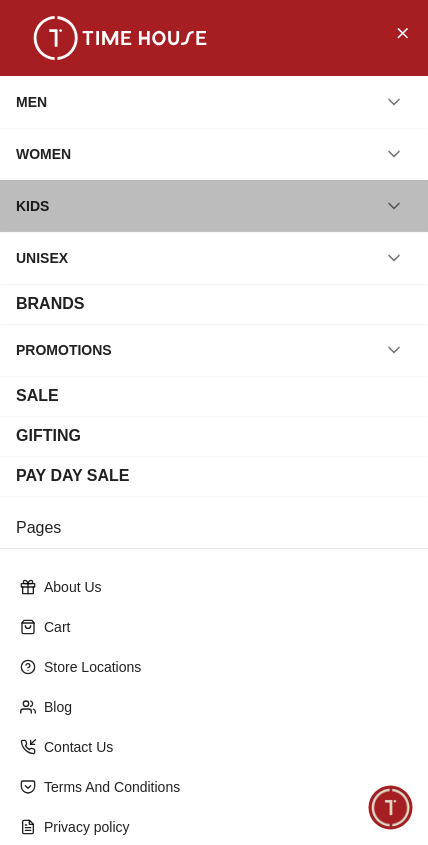 click on "KIDS" at bounding box center (214, 206) 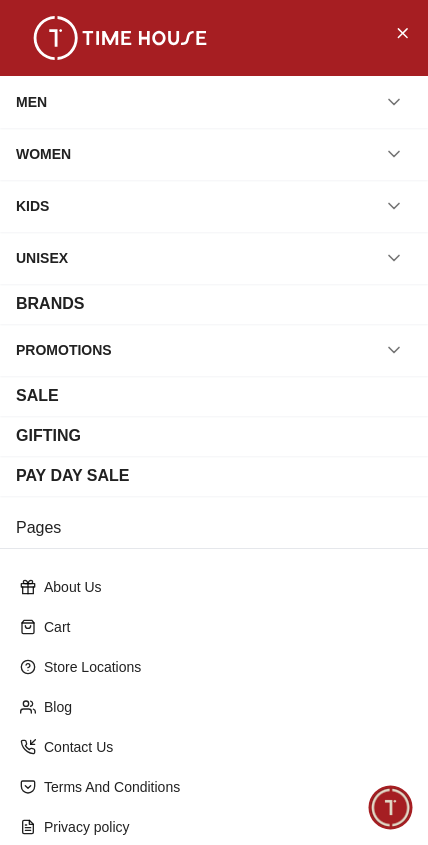click on "KIDS" at bounding box center [214, 206] 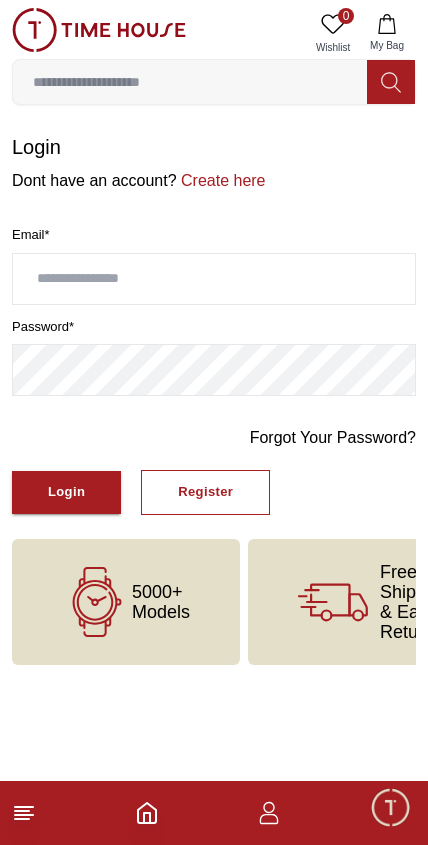 click 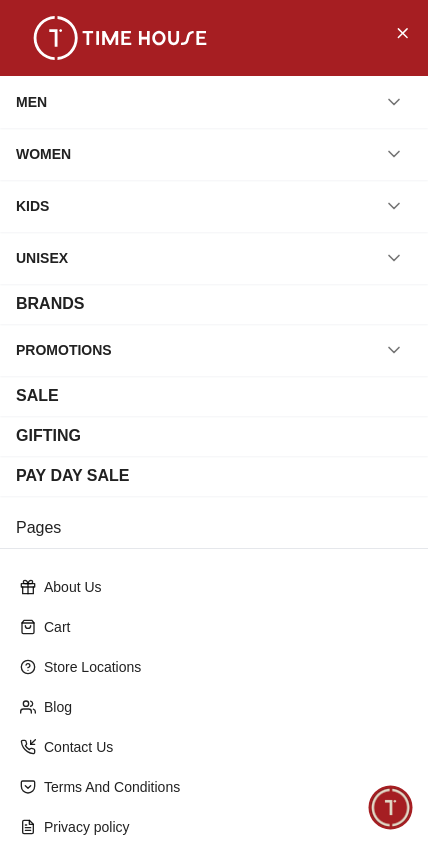 click on "PAY DAY SALE" at bounding box center (214, 476) 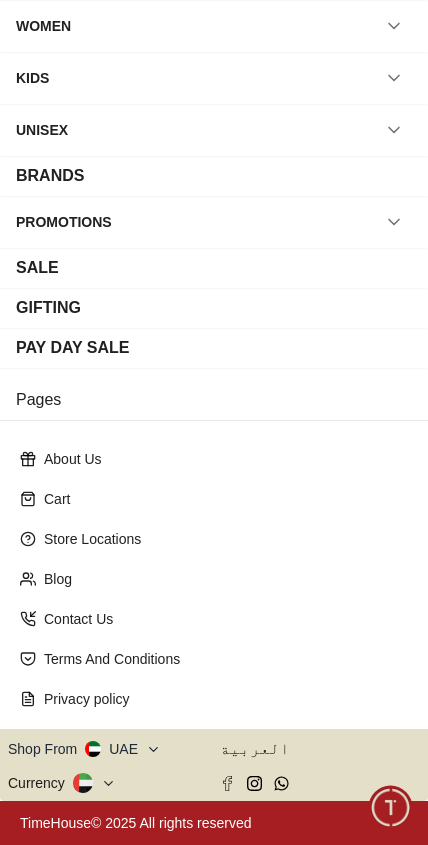 scroll, scrollTop: 128, scrollLeft: 0, axis: vertical 